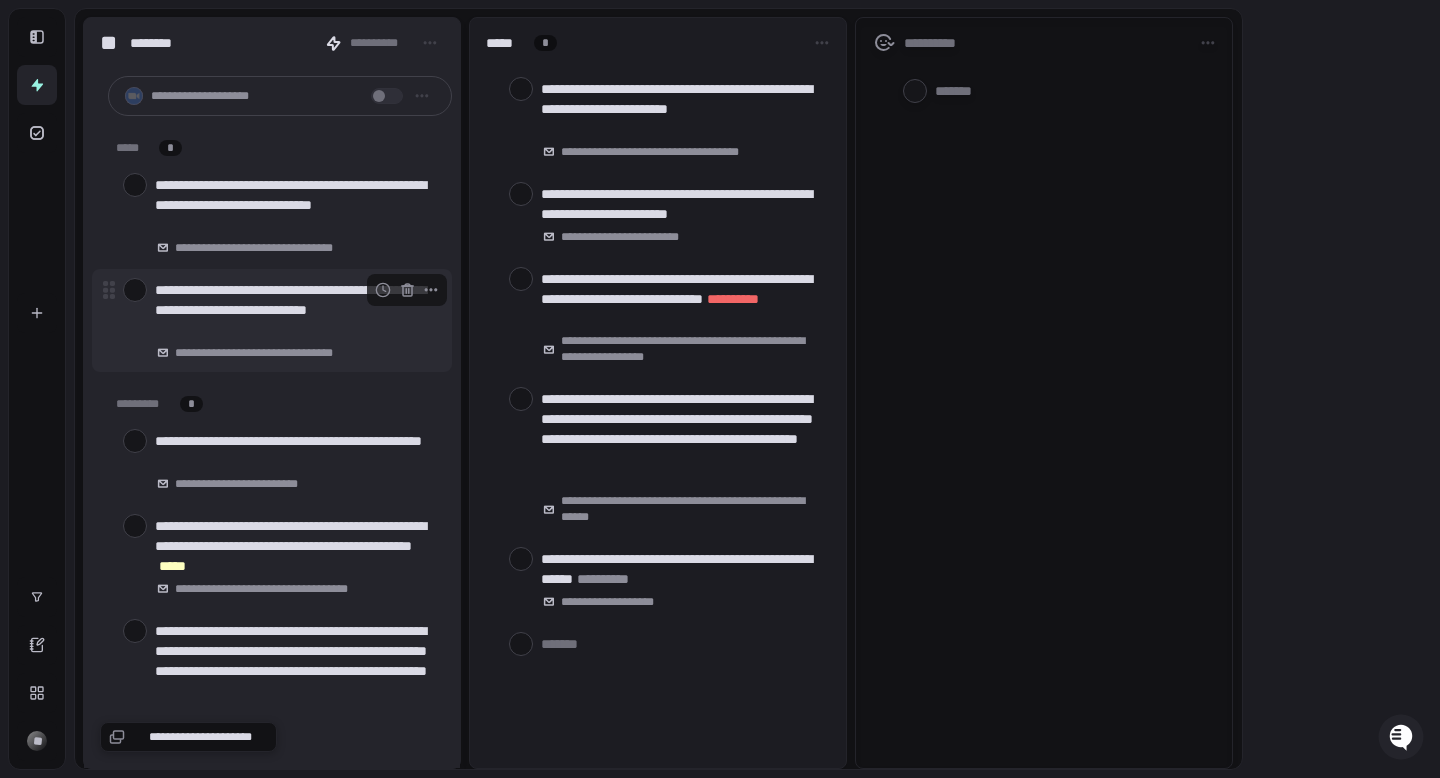 scroll, scrollTop: 0, scrollLeft: 0, axis: both 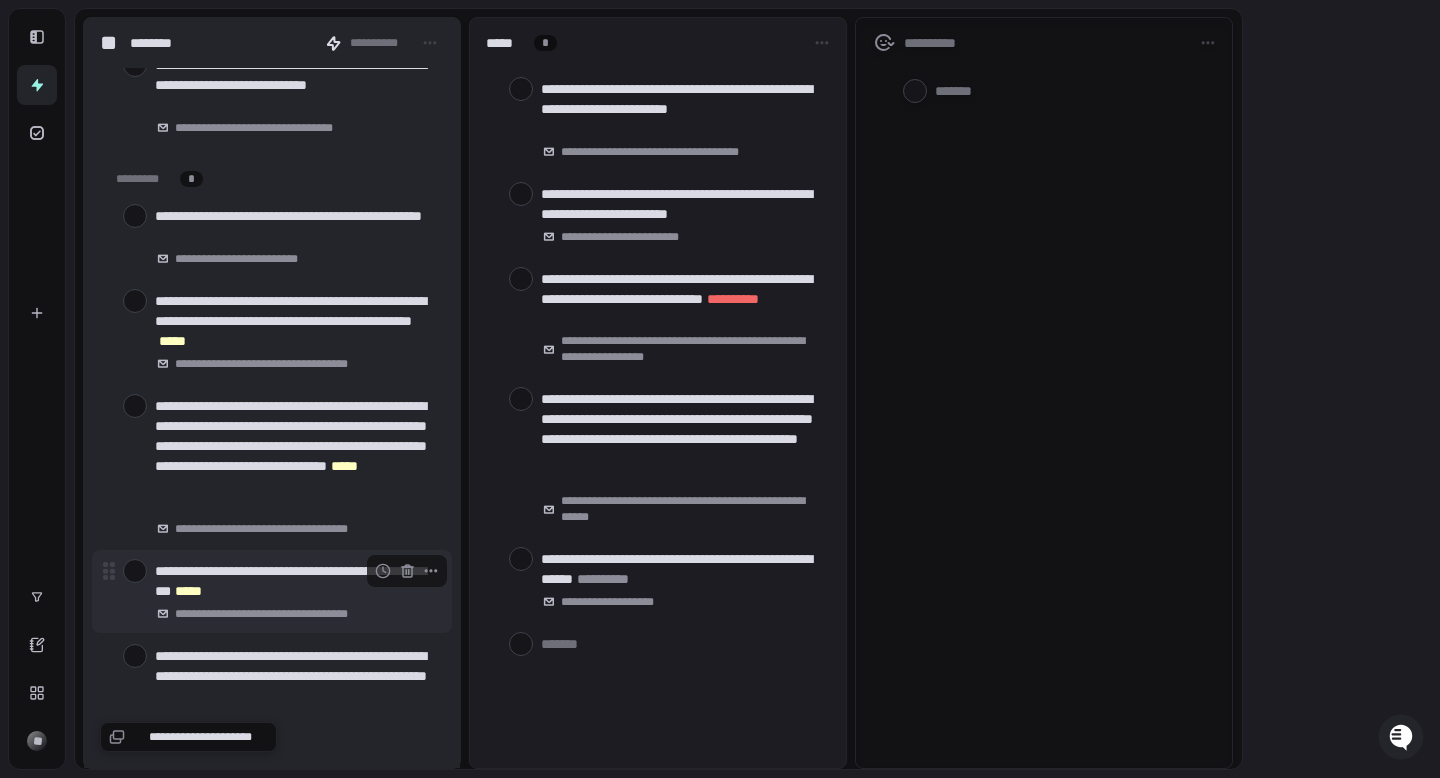click at bounding box center [135, 571] 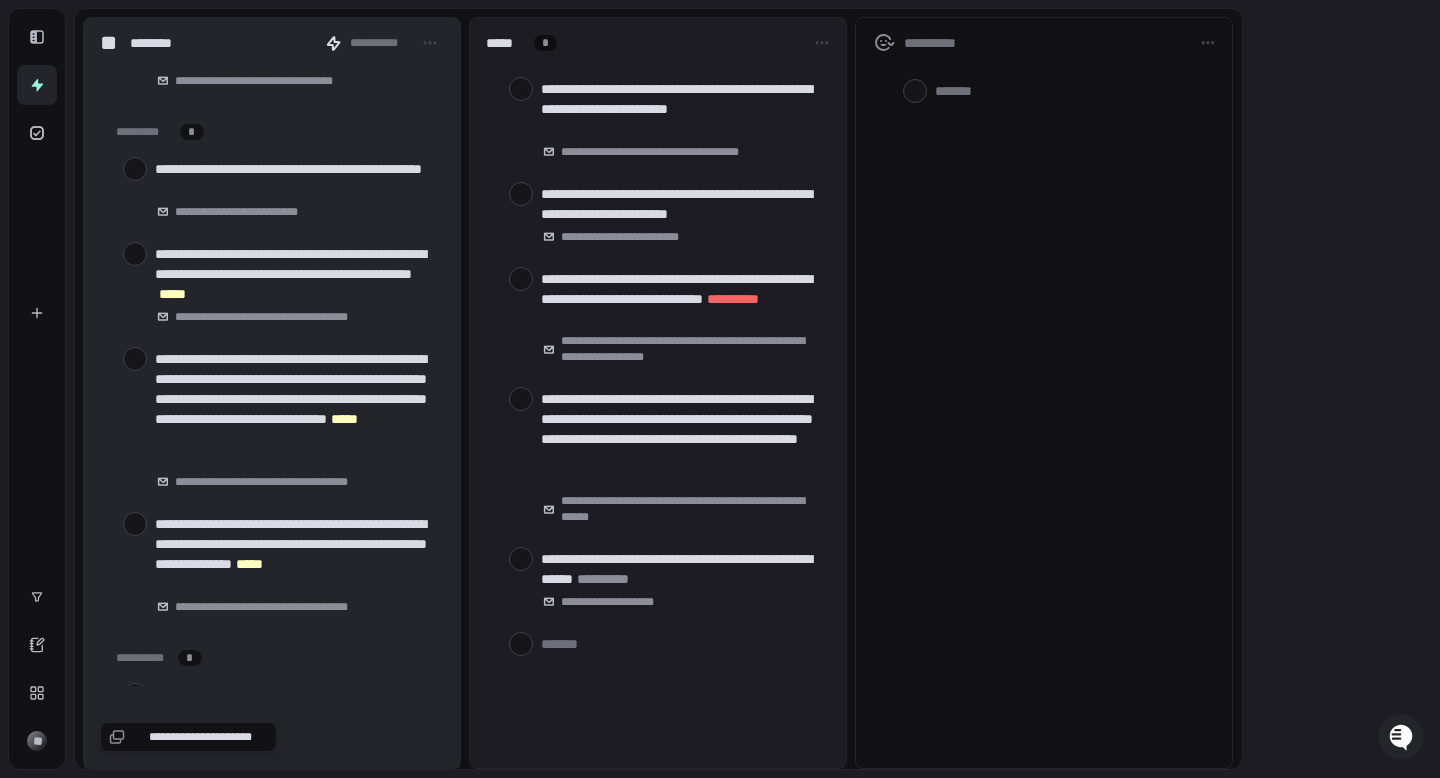 scroll, scrollTop: 284, scrollLeft: 0, axis: vertical 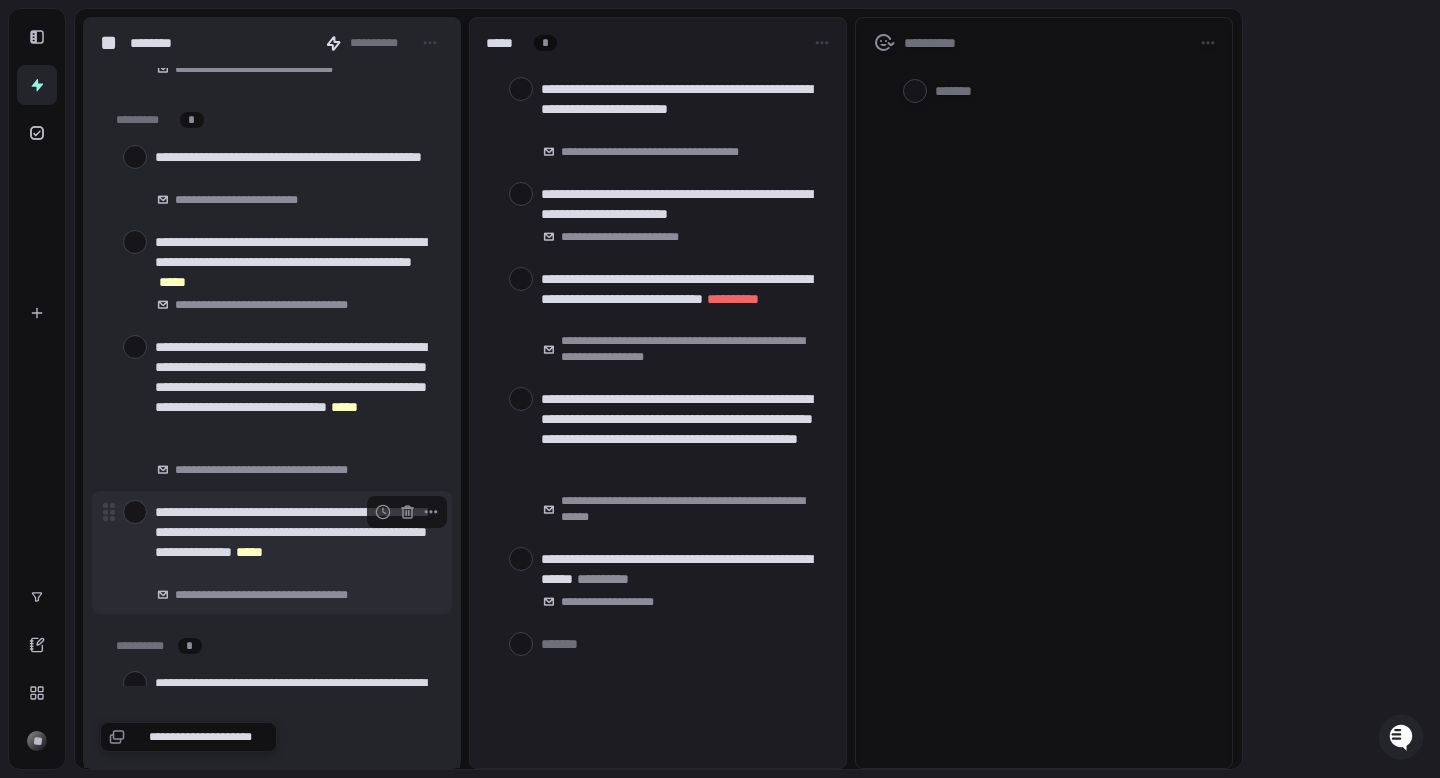 click at bounding box center (135, 512) 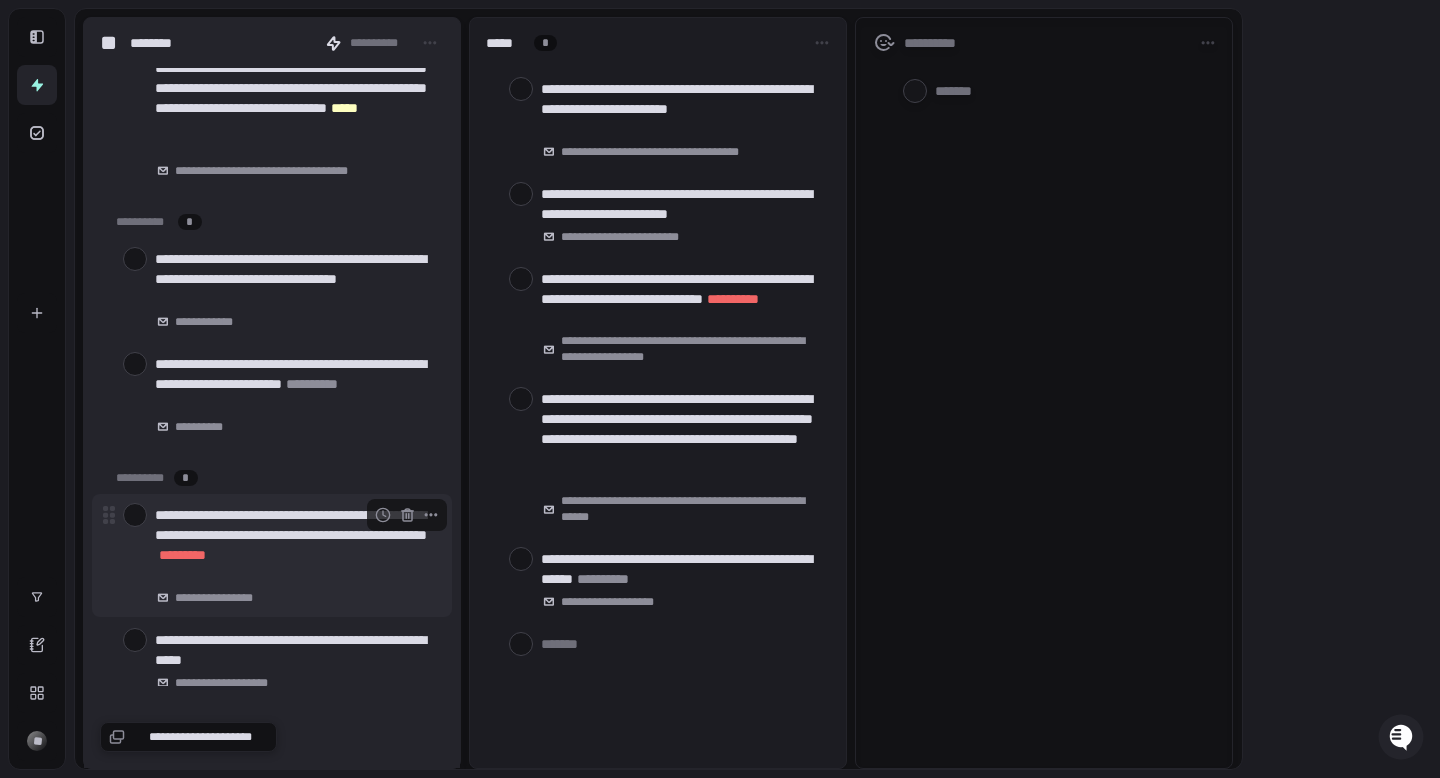 scroll, scrollTop: 582, scrollLeft: 0, axis: vertical 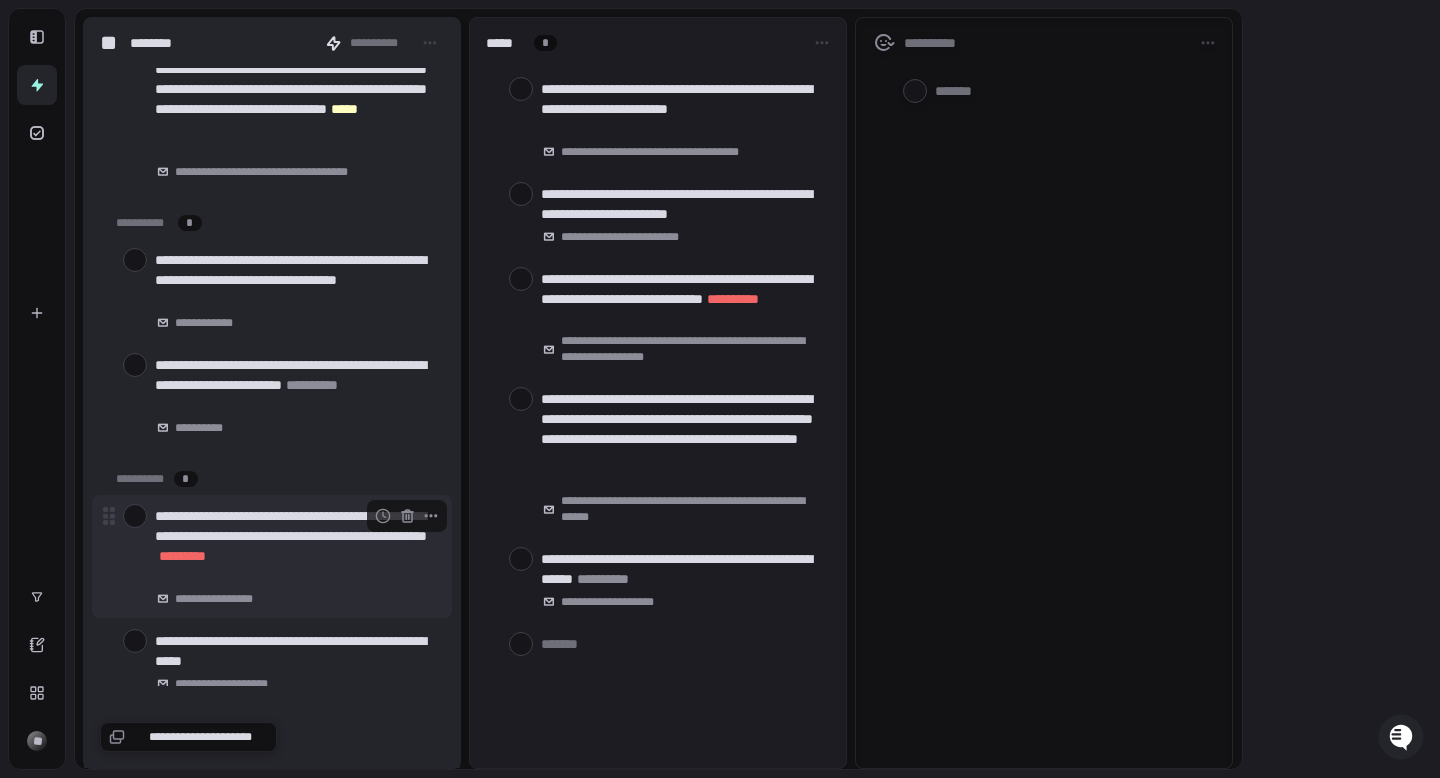 click at bounding box center [135, 516] 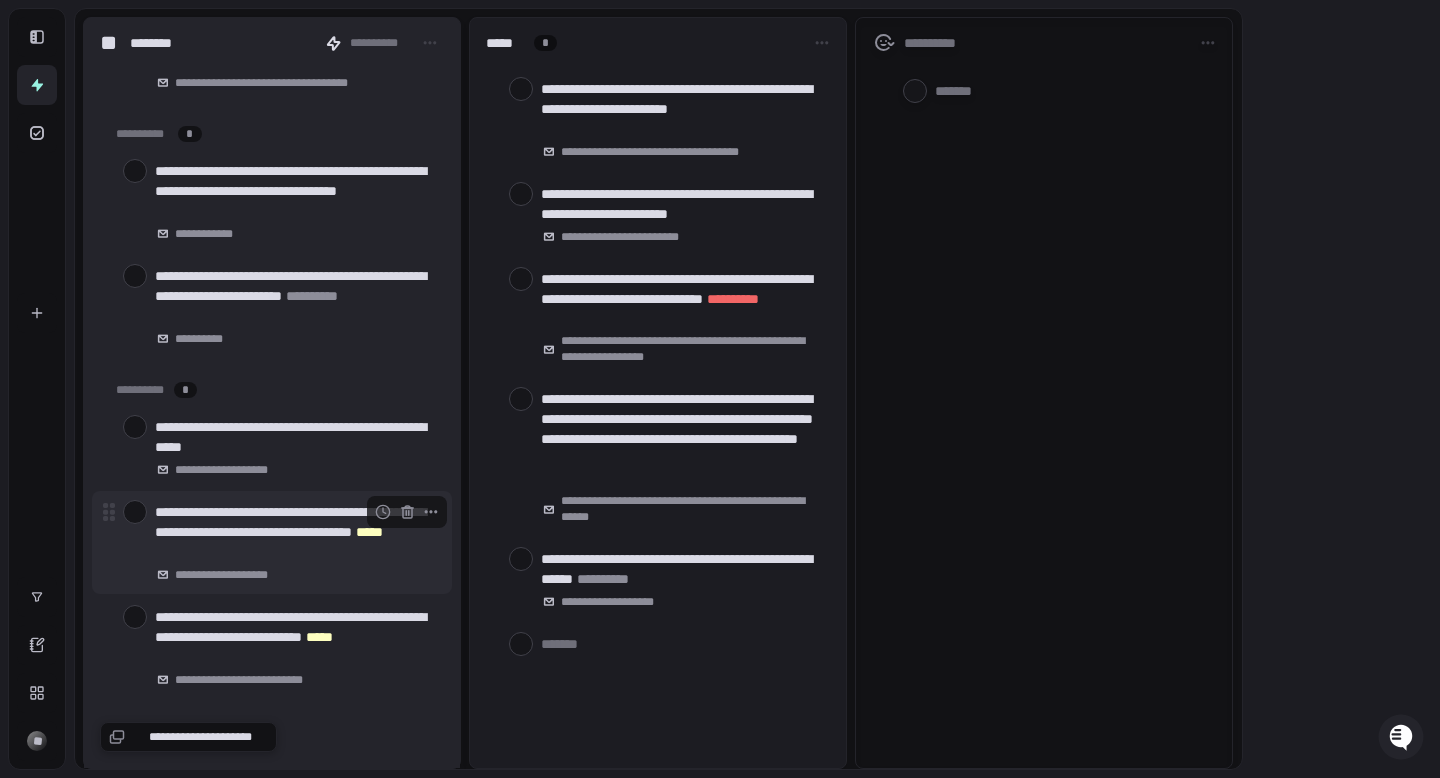 scroll, scrollTop: 675, scrollLeft: 0, axis: vertical 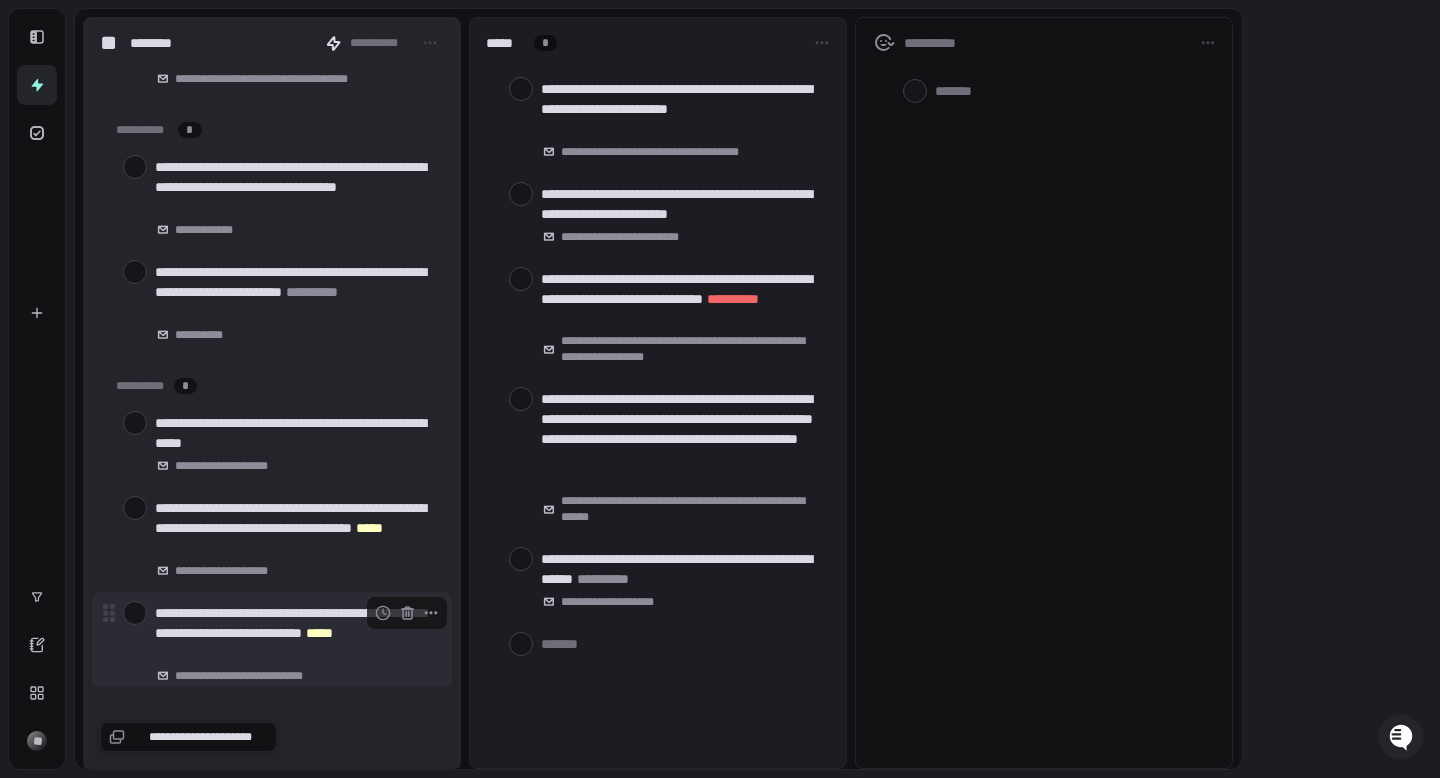 click at bounding box center [135, 613] 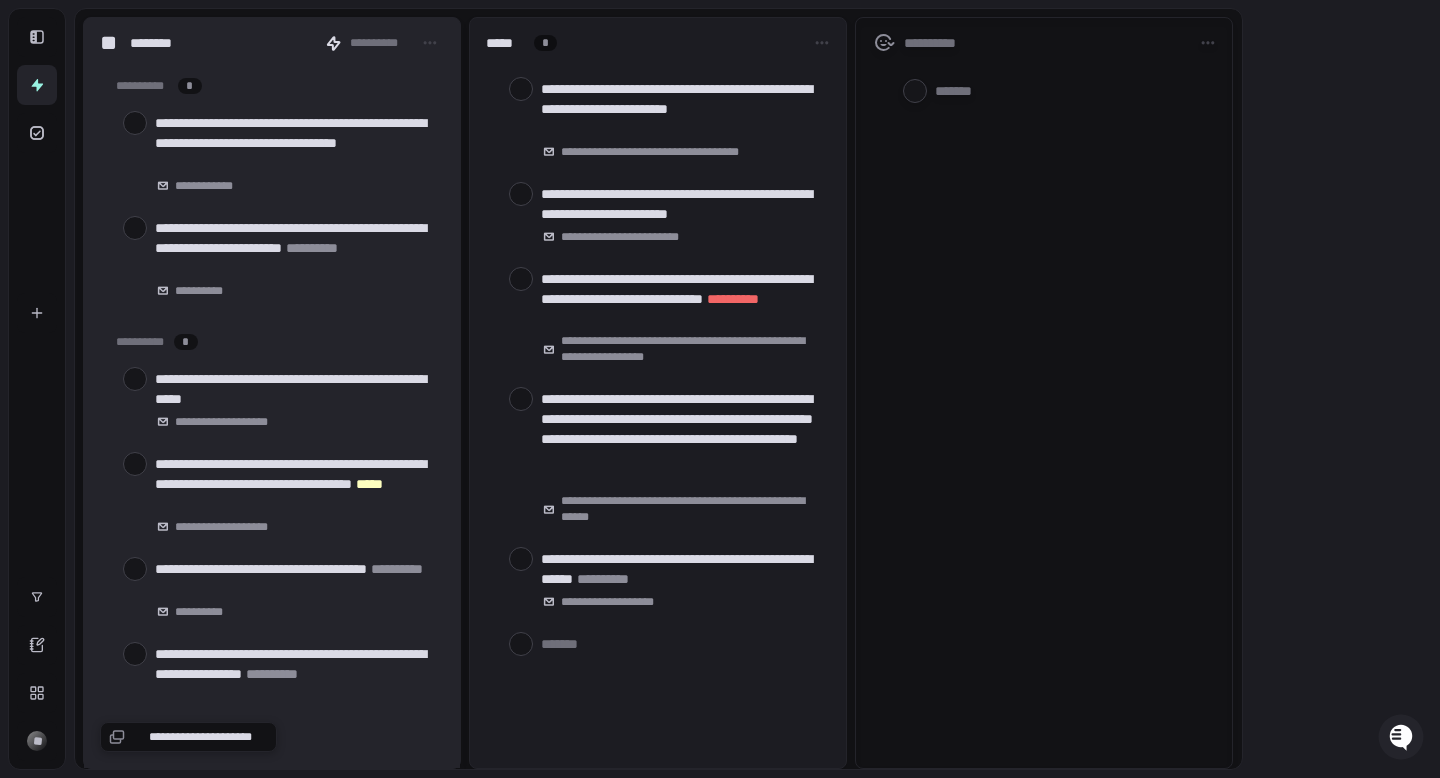 scroll, scrollTop: 717, scrollLeft: 0, axis: vertical 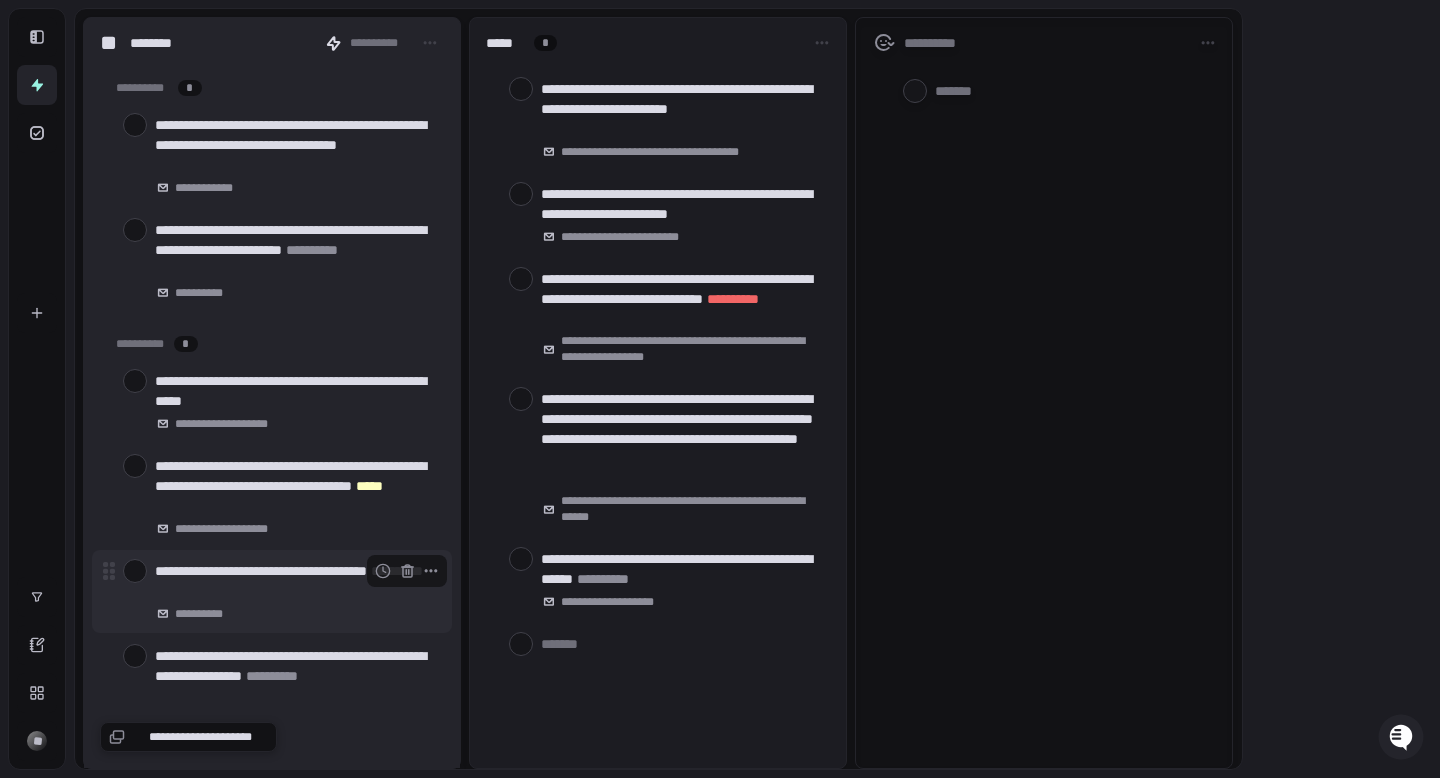 click on "**********" at bounding box center (295, 581) 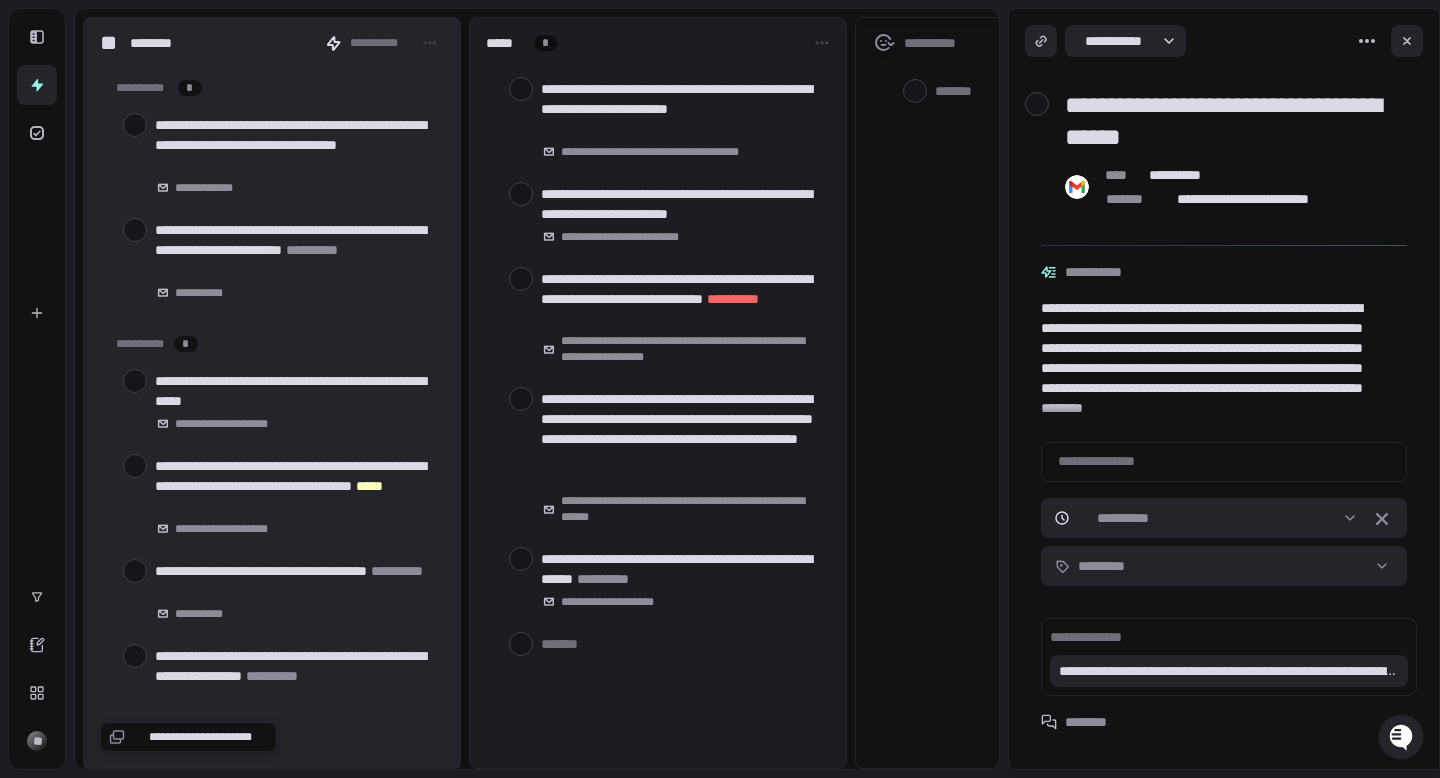 scroll, scrollTop: 12, scrollLeft: 0, axis: vertical 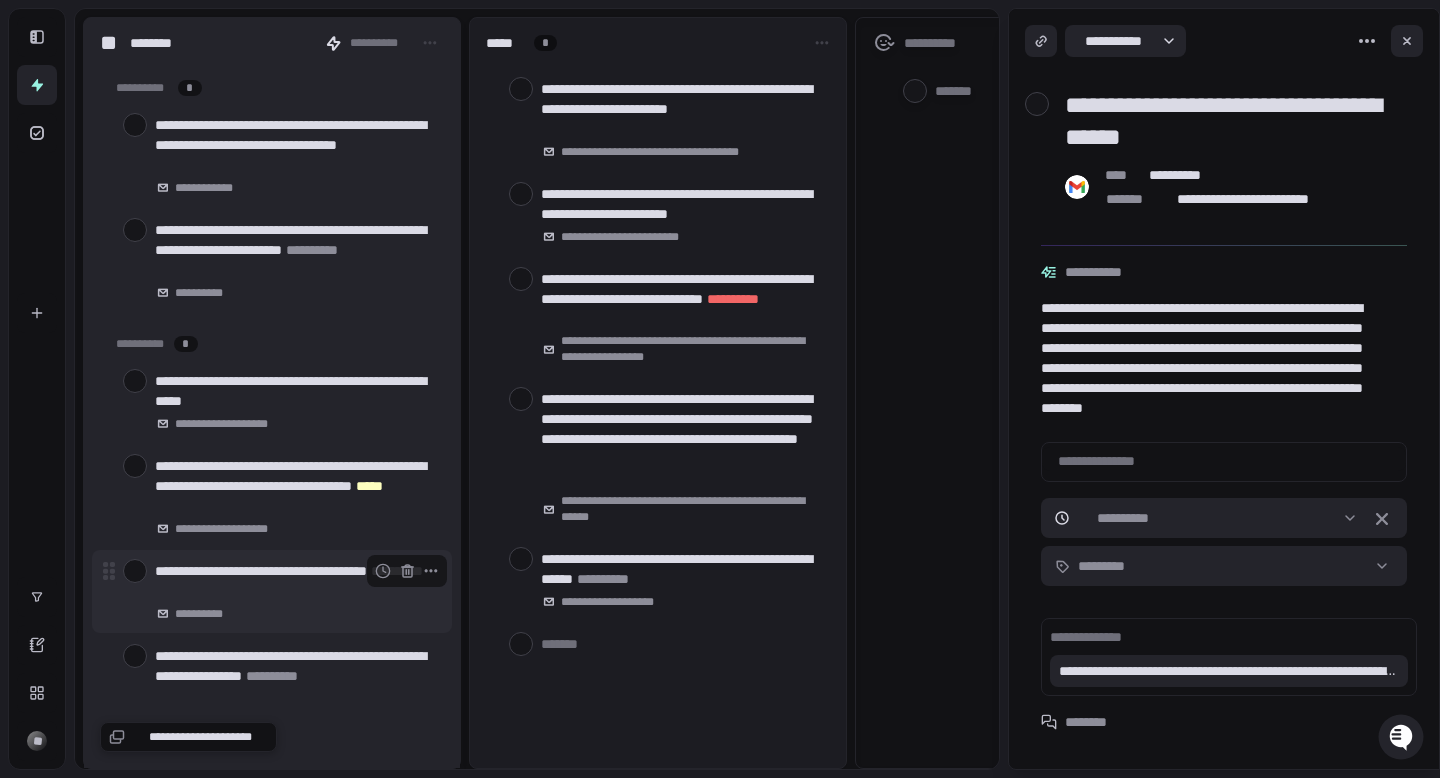 click at bounding box center [135, 571] 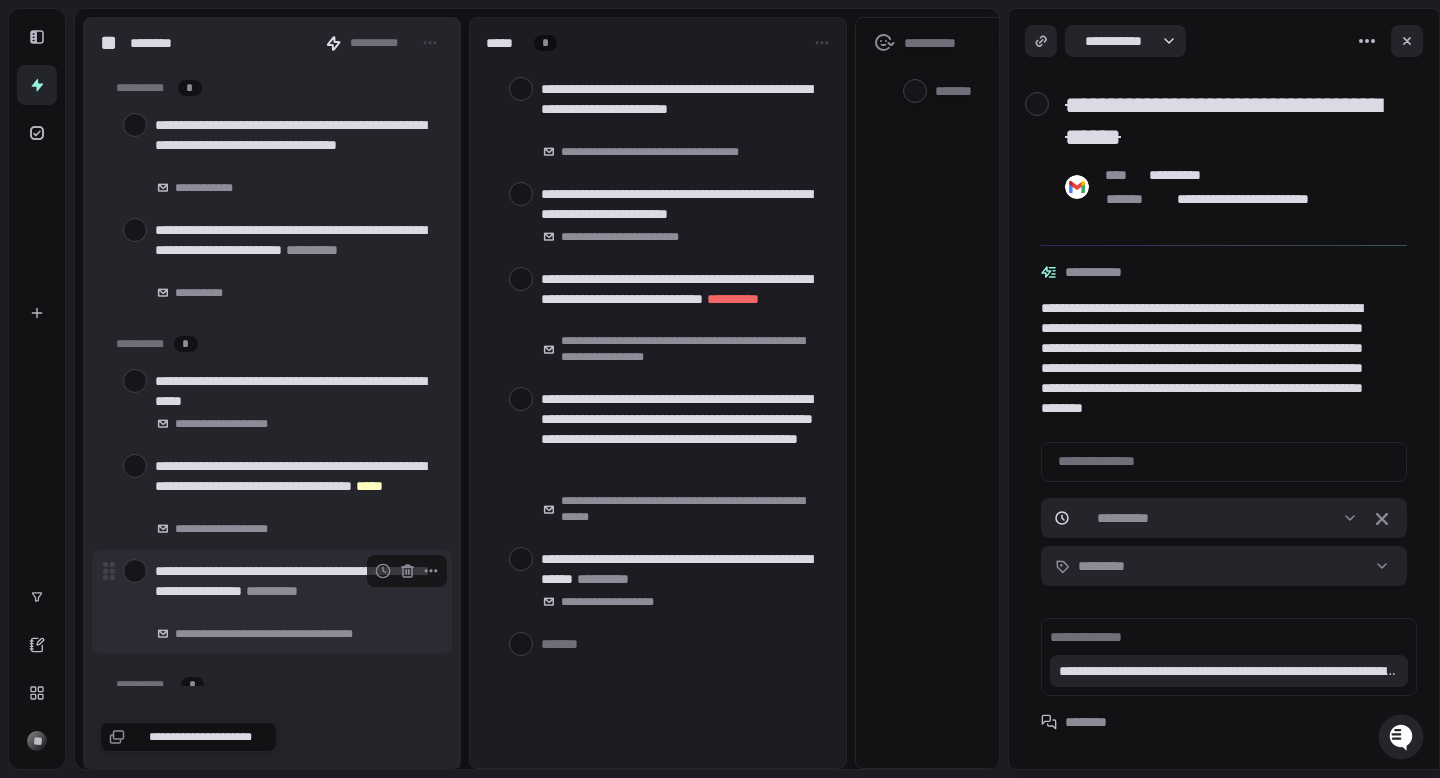 click on "**********" at bounding box center (295, 591) 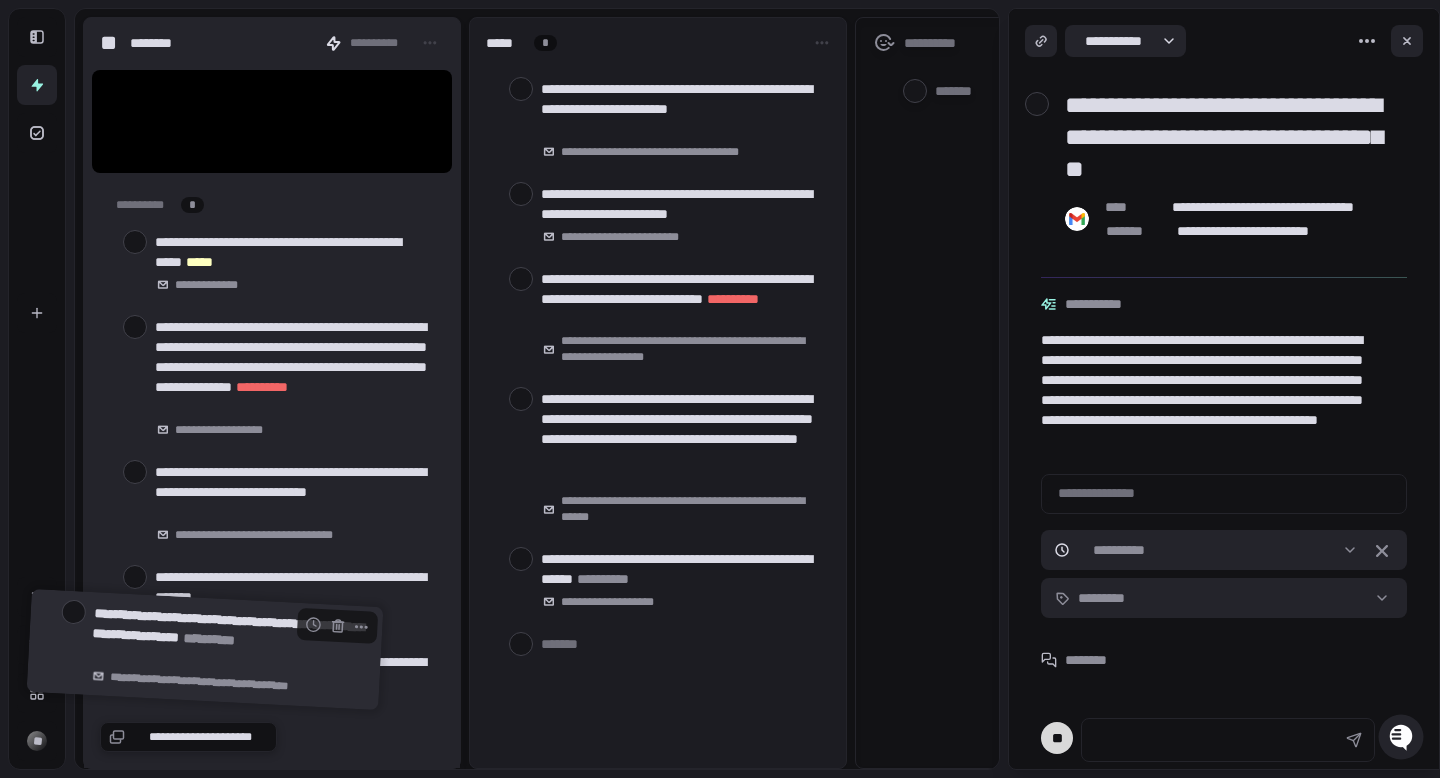 scroll, scrollTop: 1317, scrollLeft: 0, axis: vertical 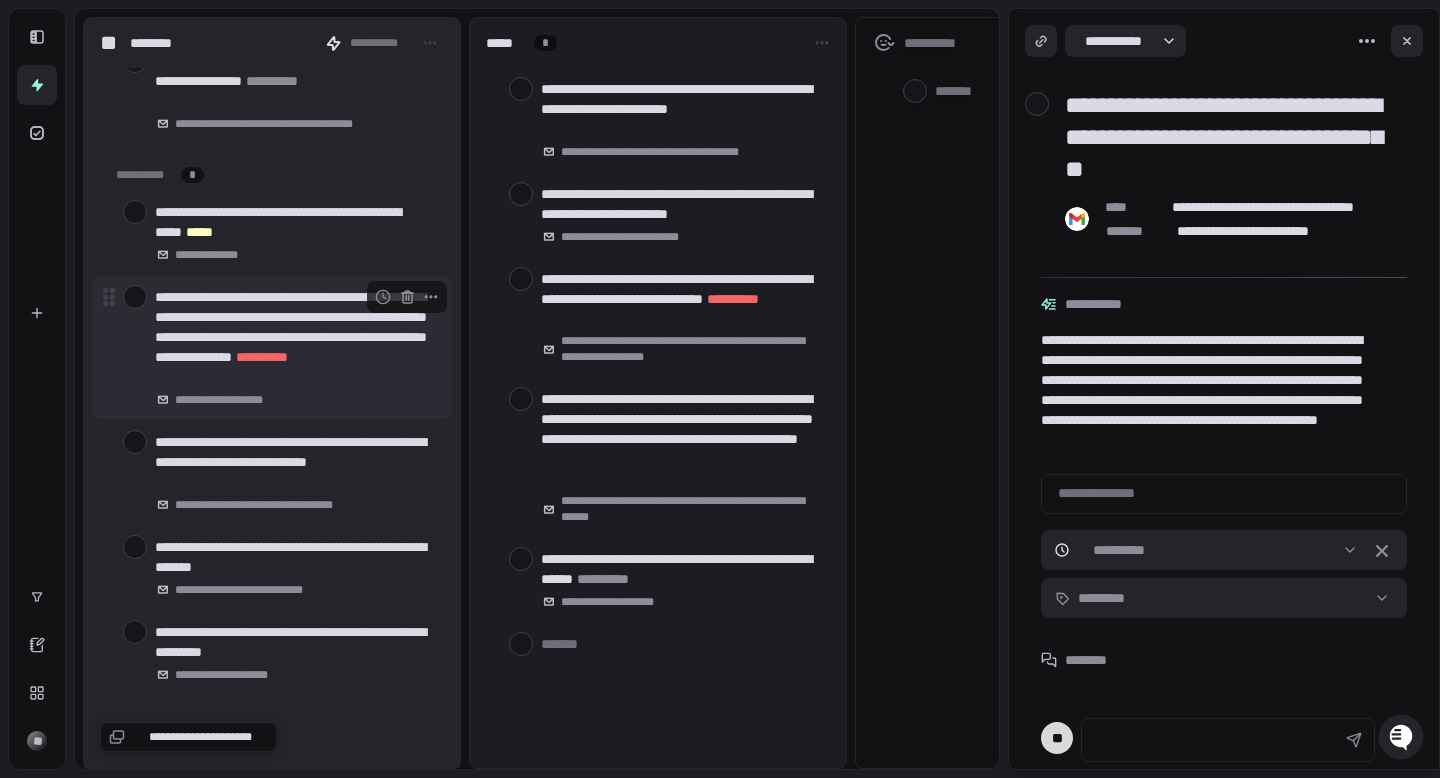 click on "**********" at bounding box center (295, 337) 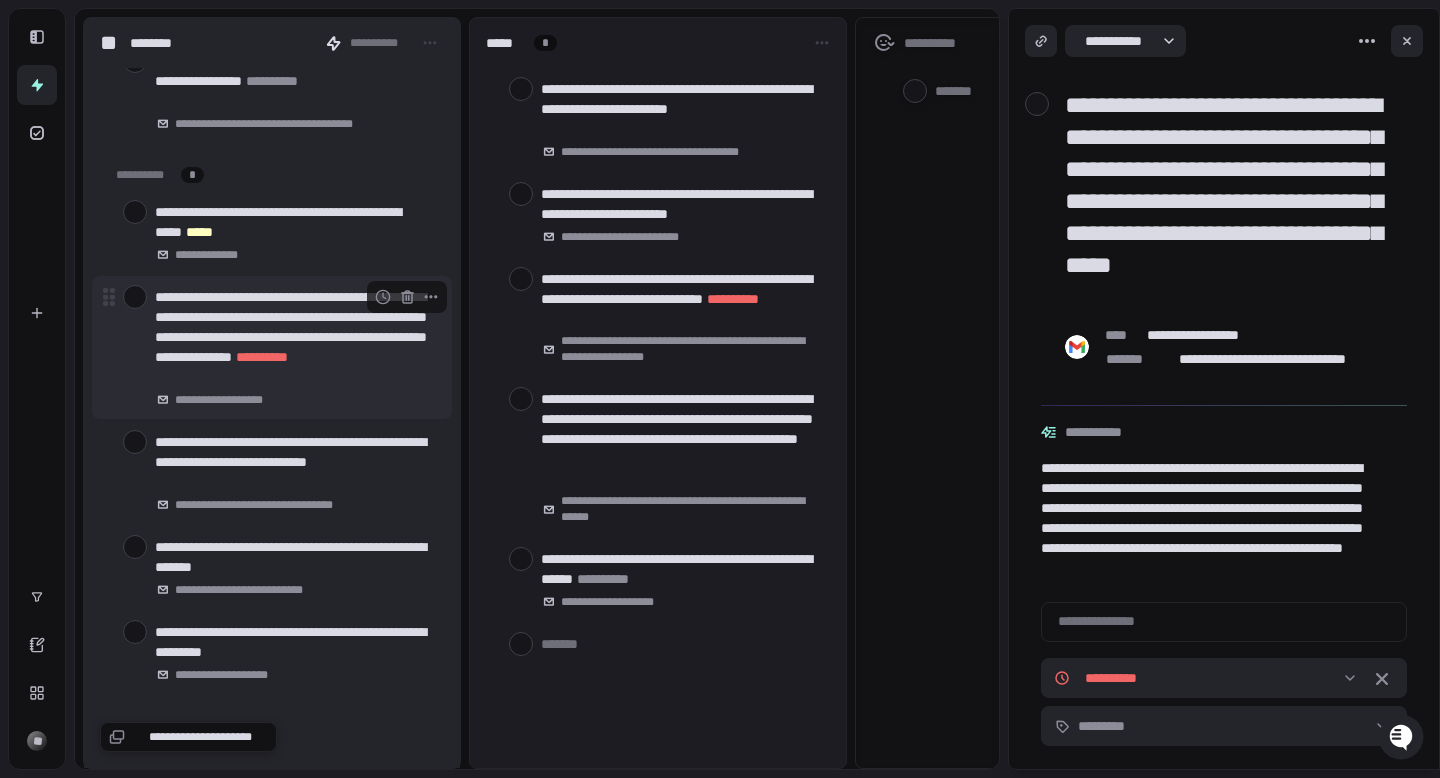 click at bounding box center [135, 297] 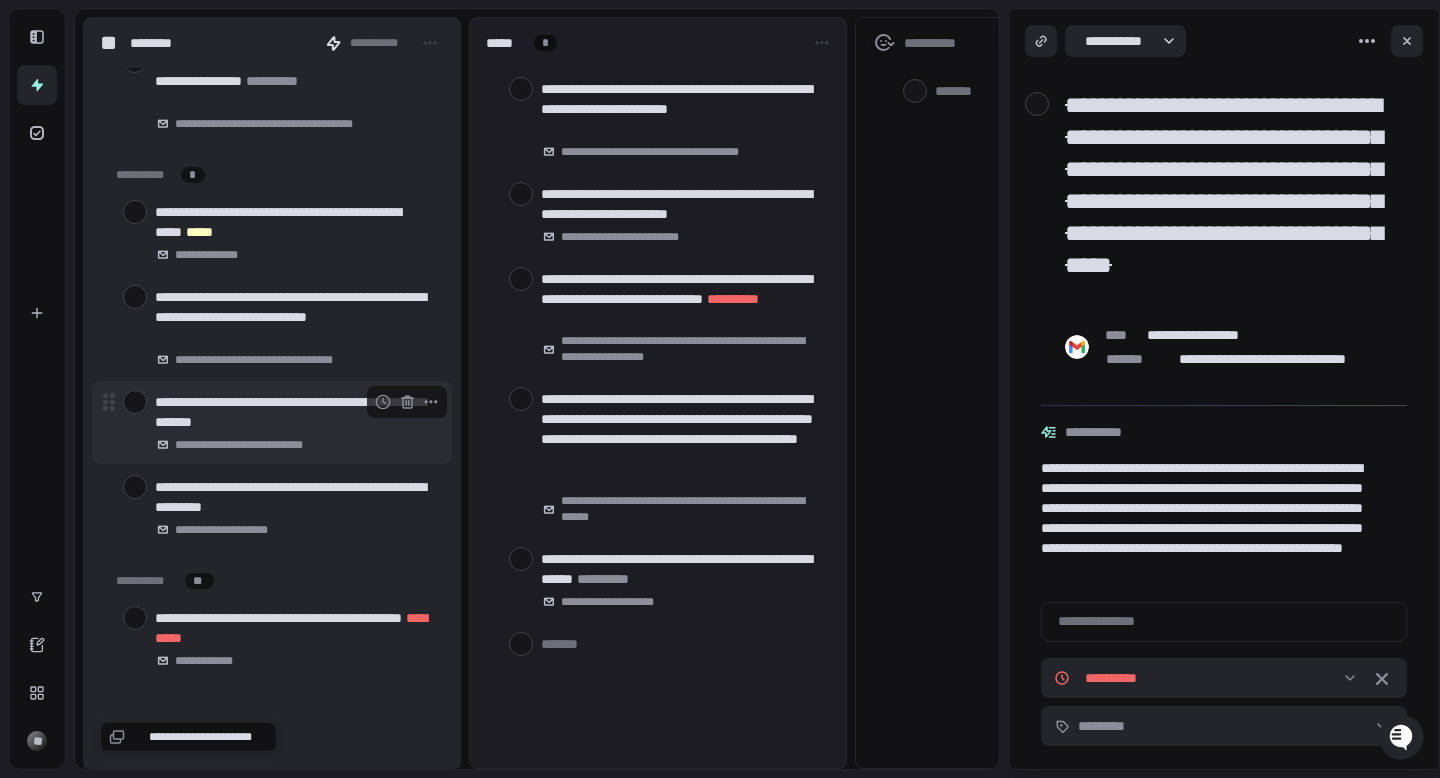 click at bounding box center (135, 402) 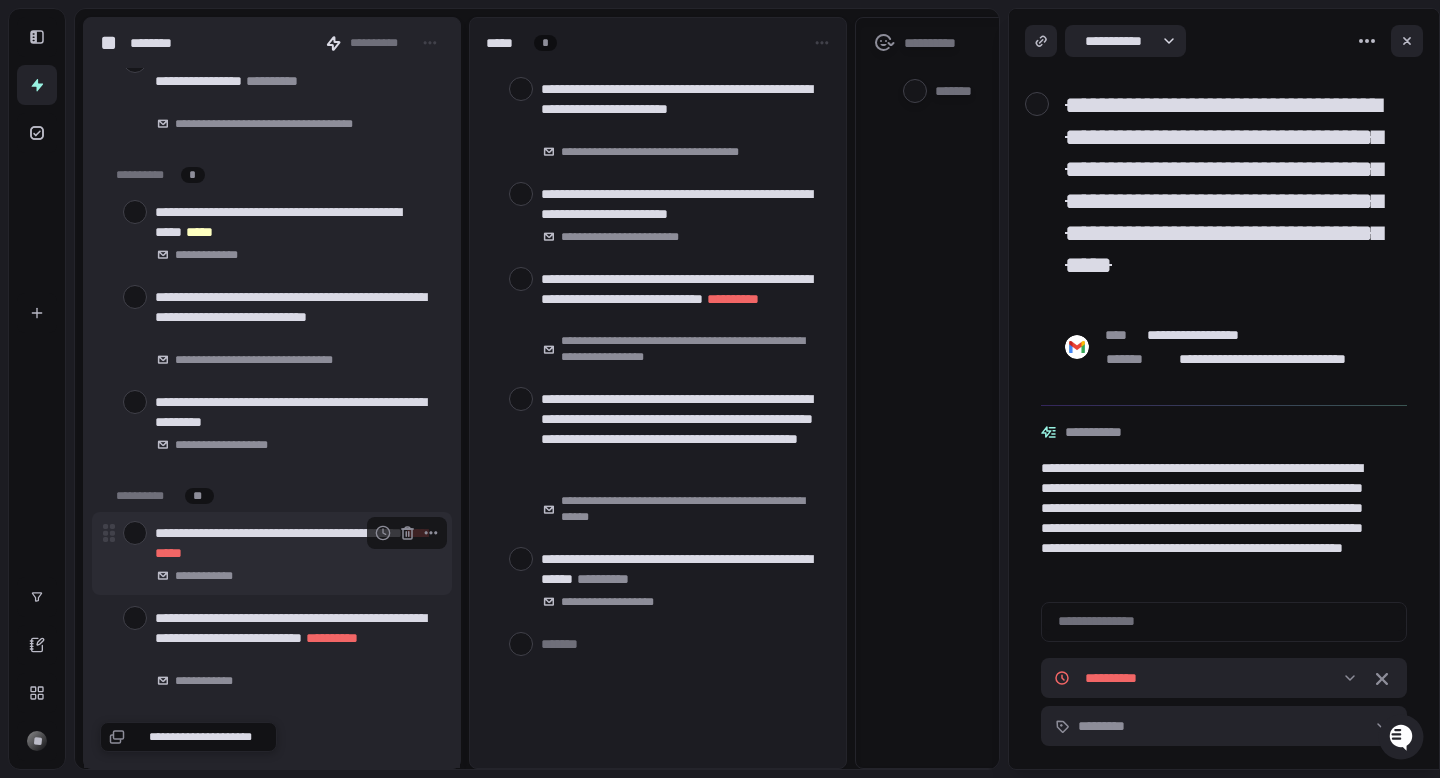 click at bounding box center (135, 533) 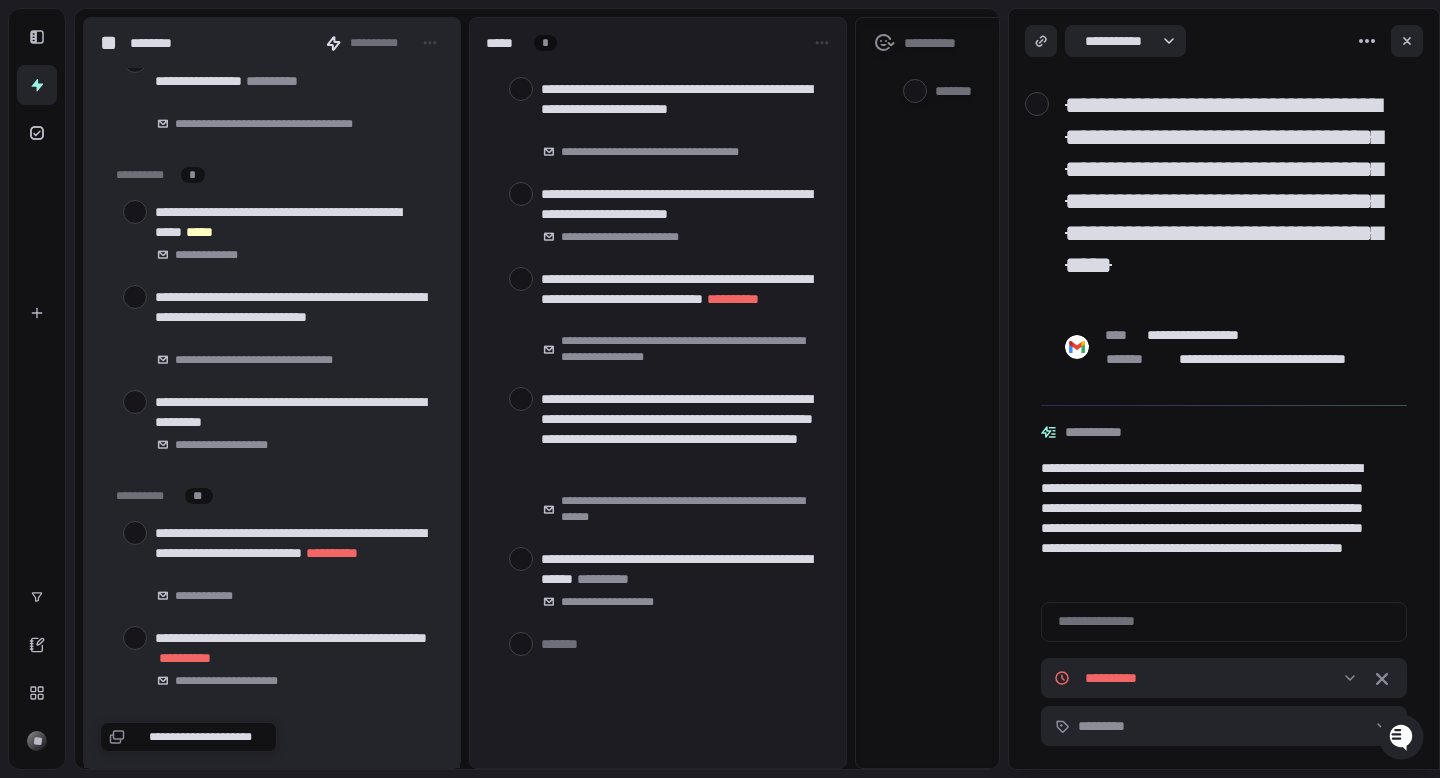 click at bounding box center (135, 533) 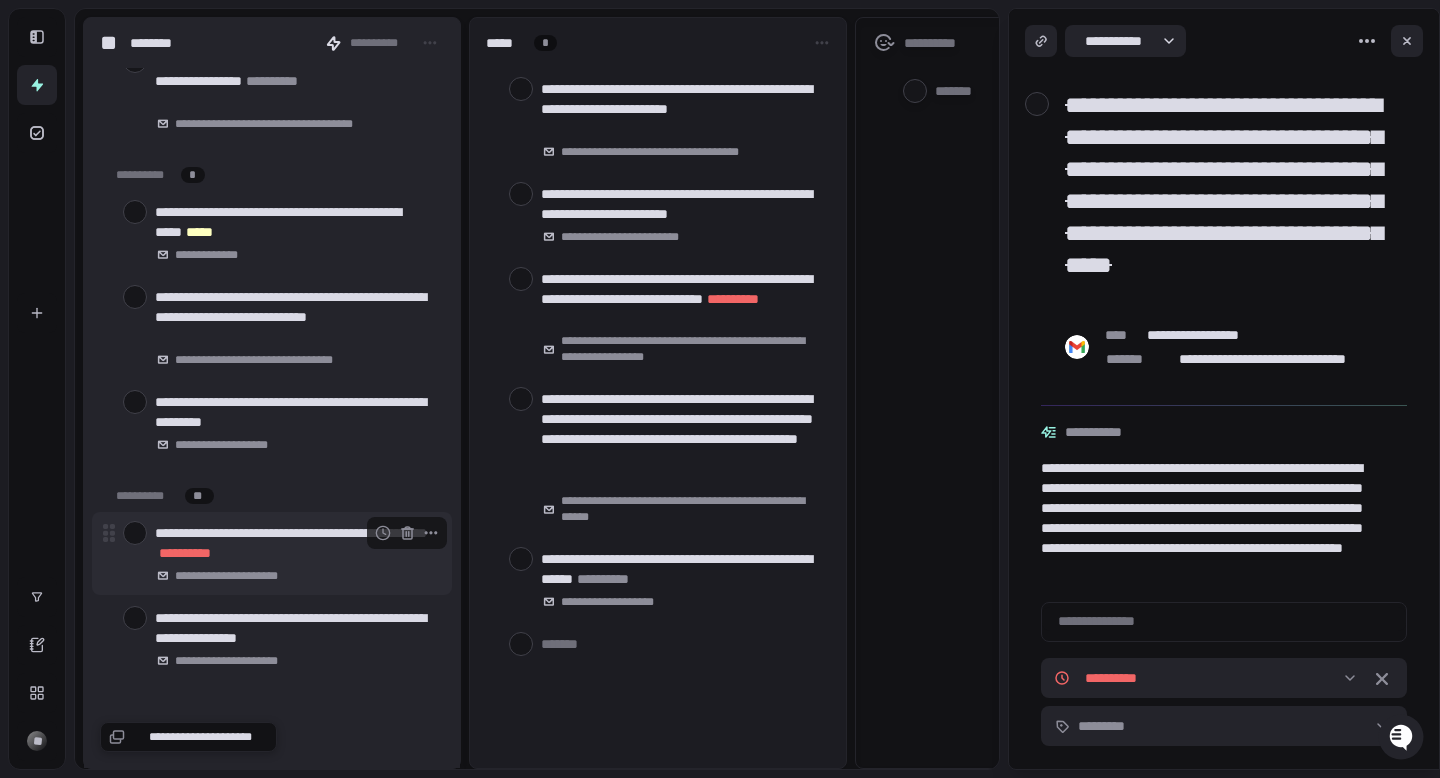 click at bounding box center [135, 533] 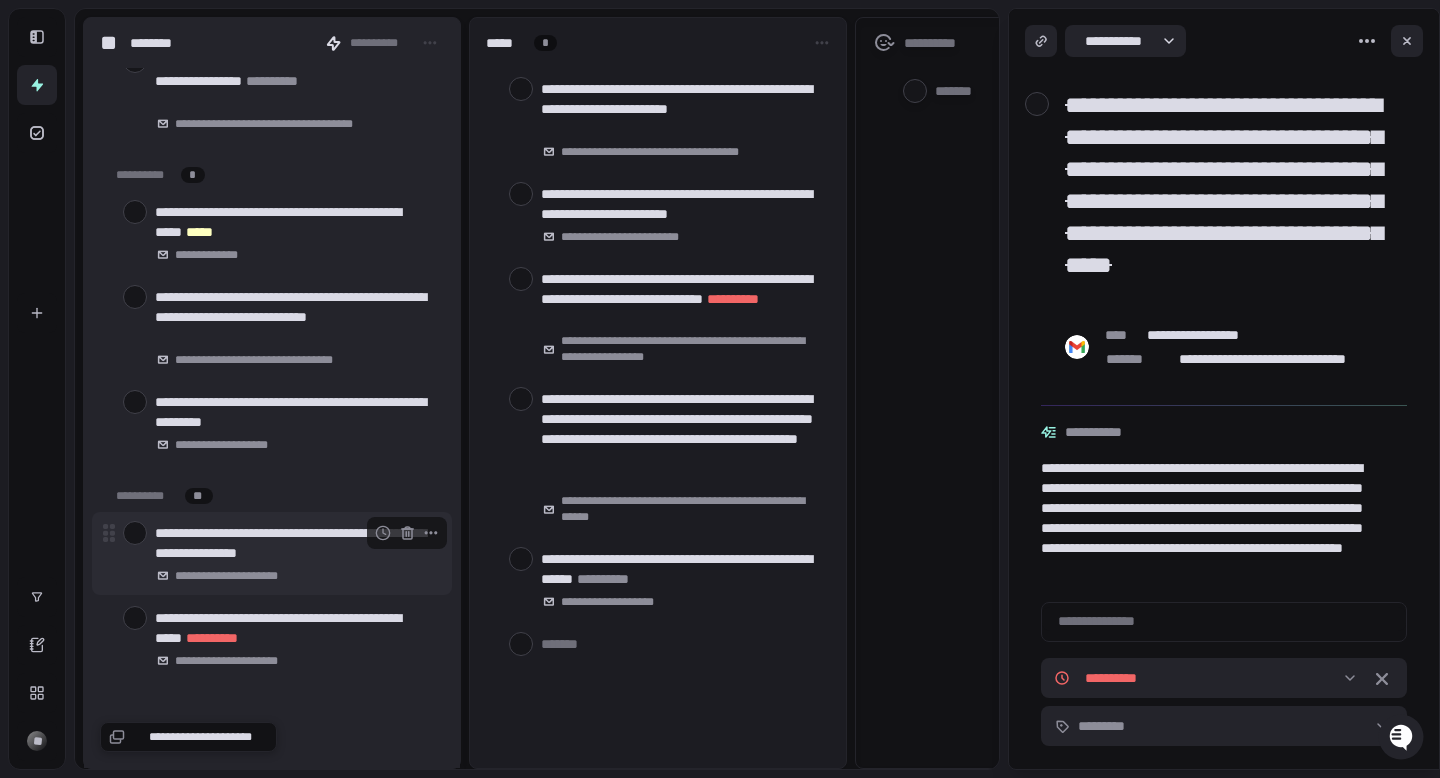 click at bounding box center (135, 533) 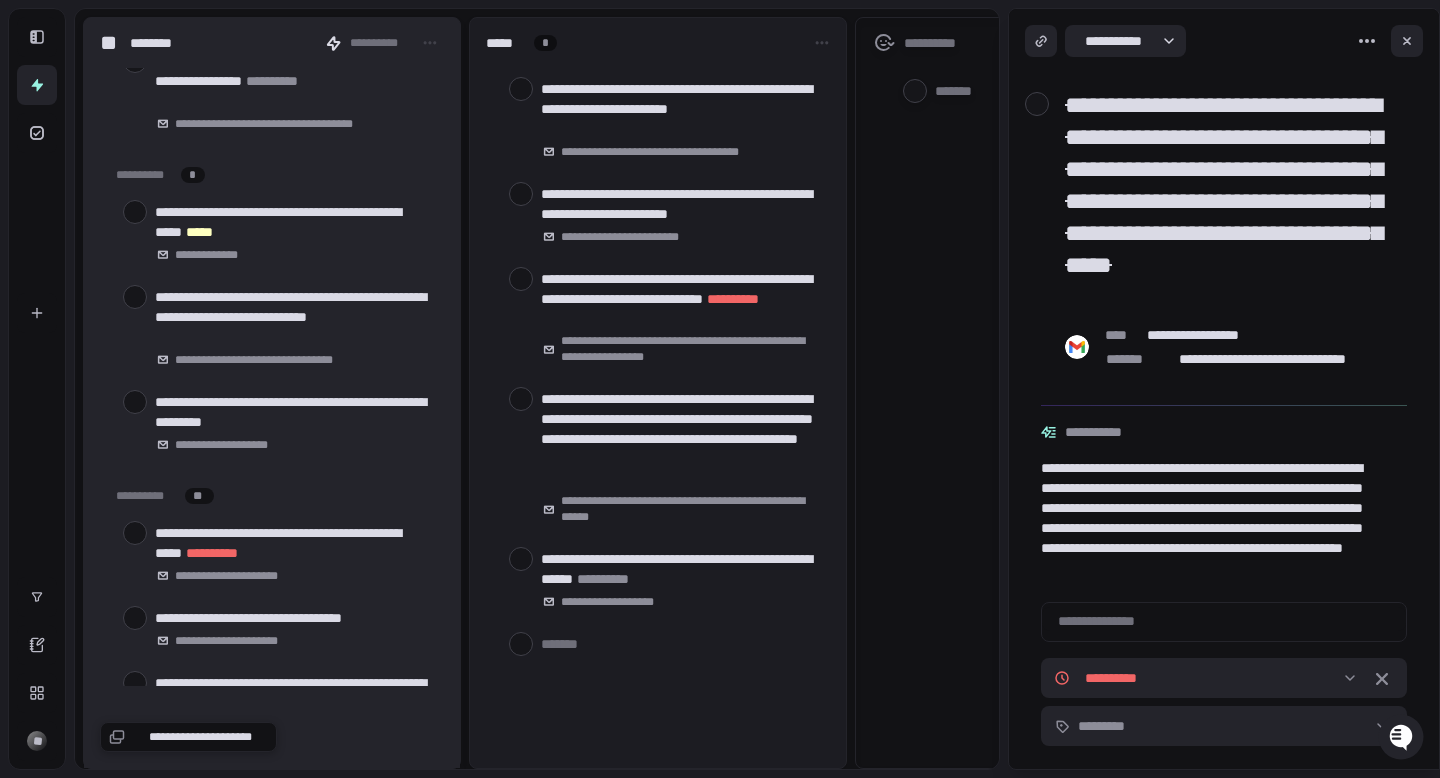 click at bounding box center [135, 533] 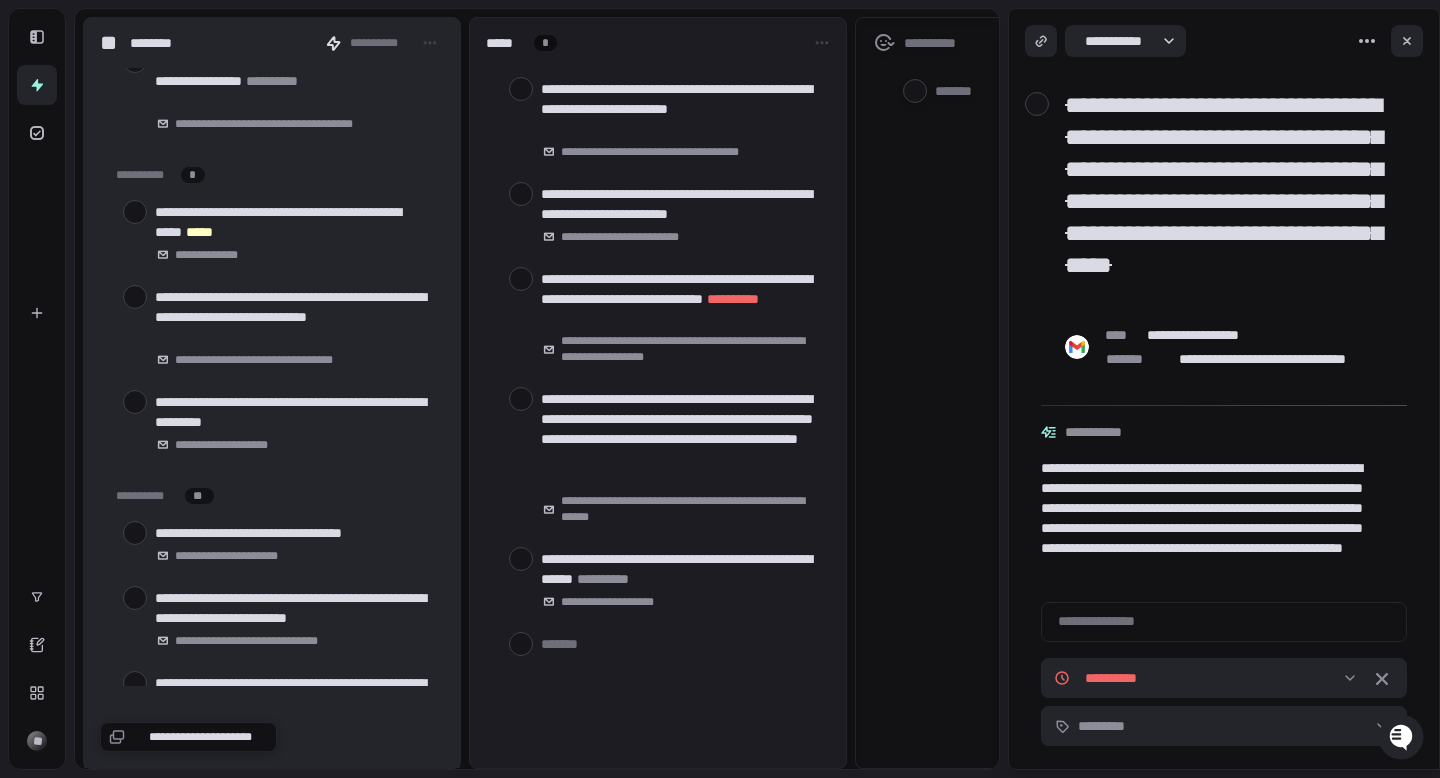 click at bounding box center (135, 533) 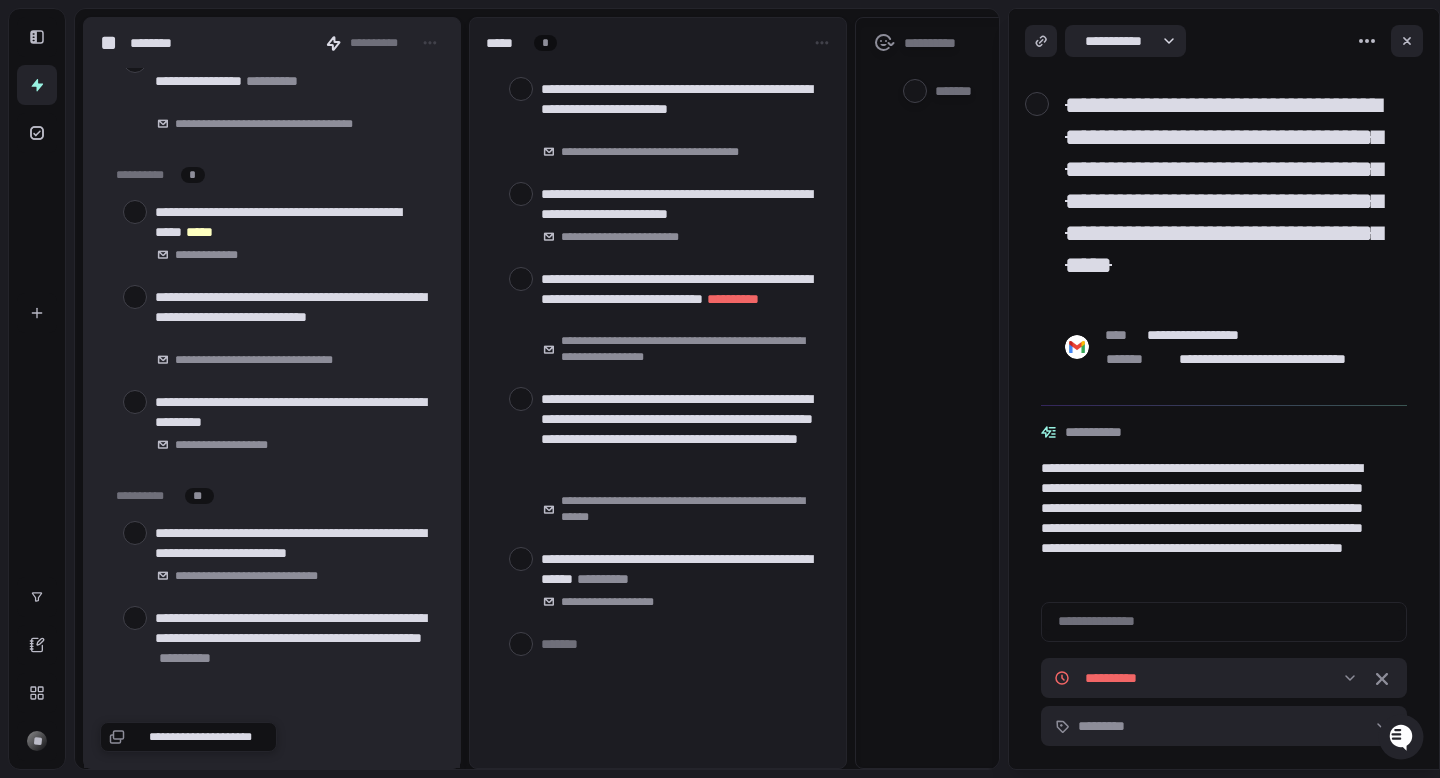 click at bounding box center (135, 533) 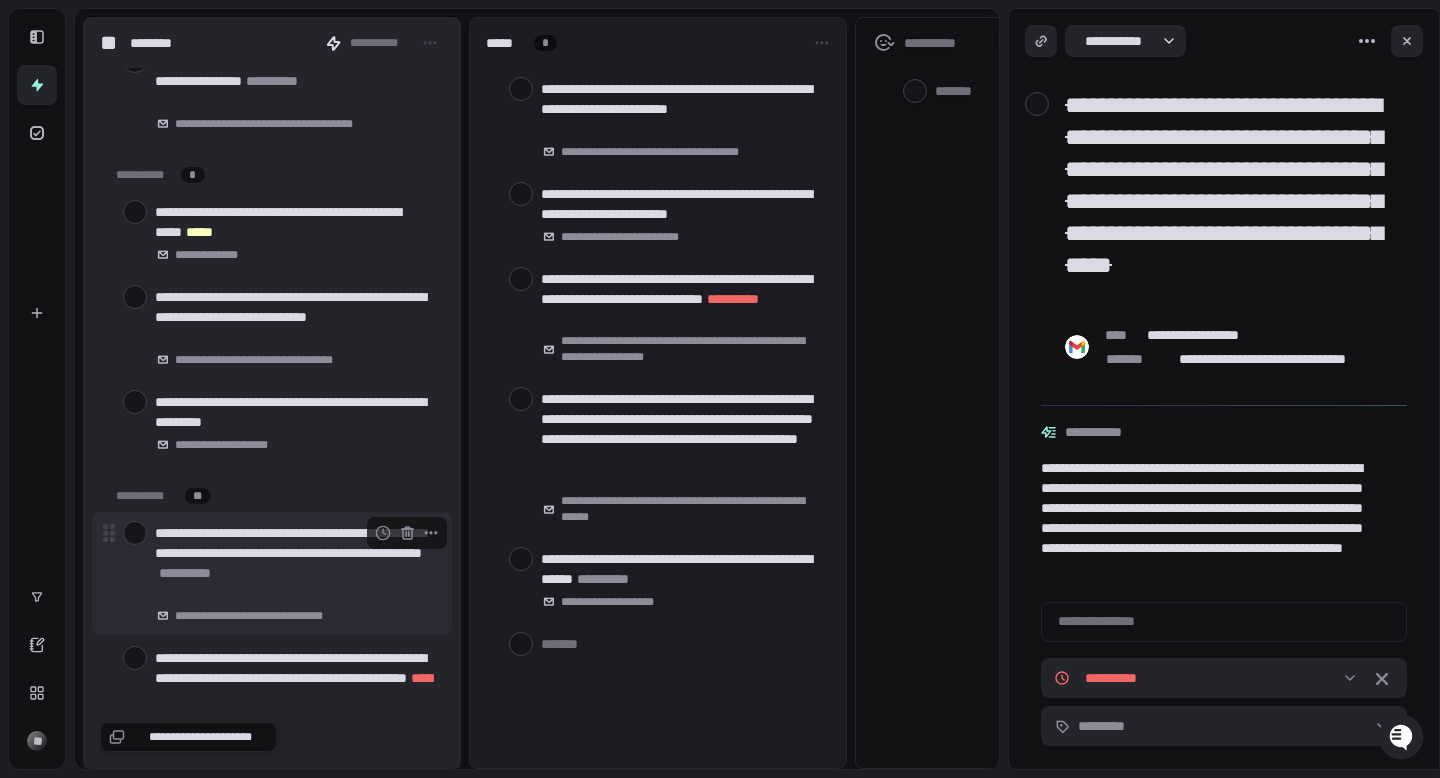 click at bounding box center [135, 533] 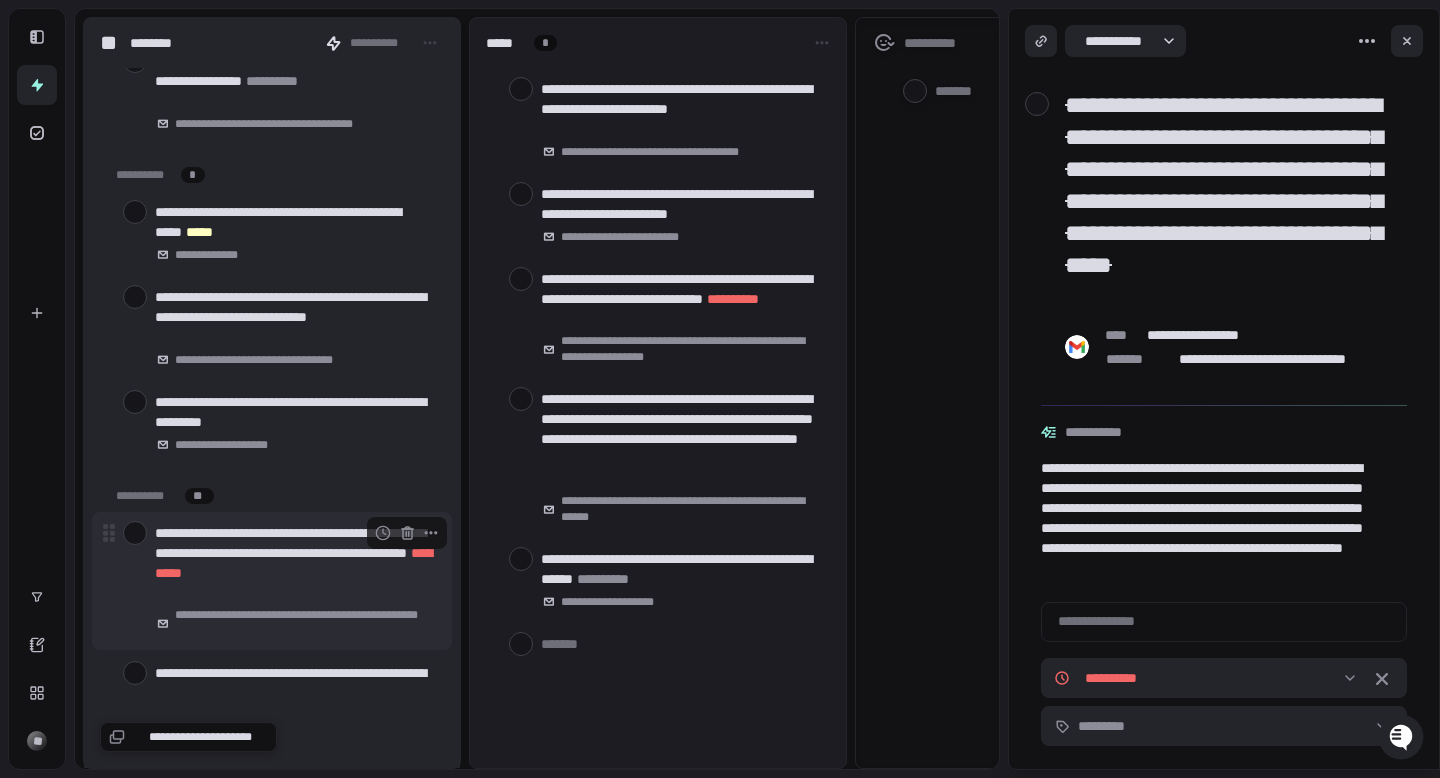 click at bounding box center [135, 533] 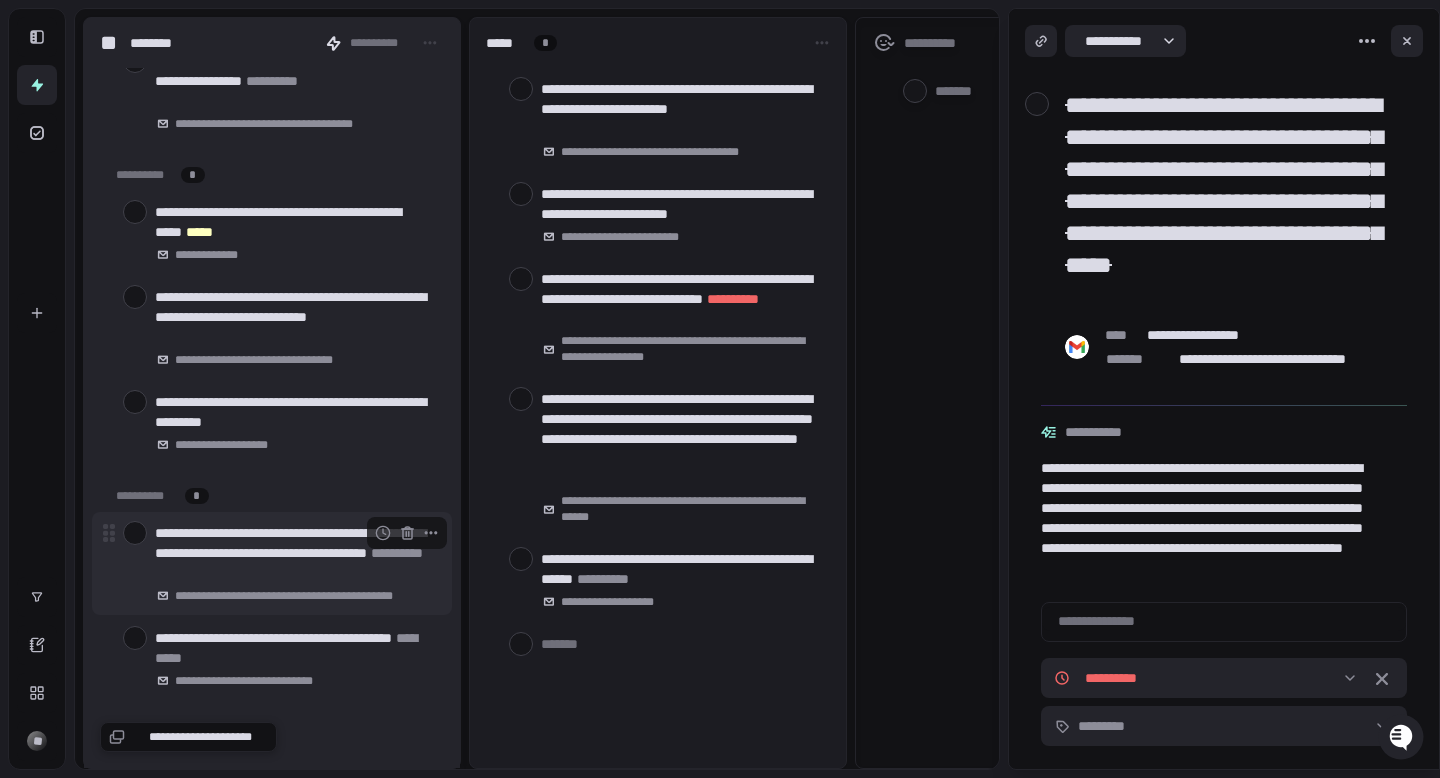 click at bounding box center (135, 533) 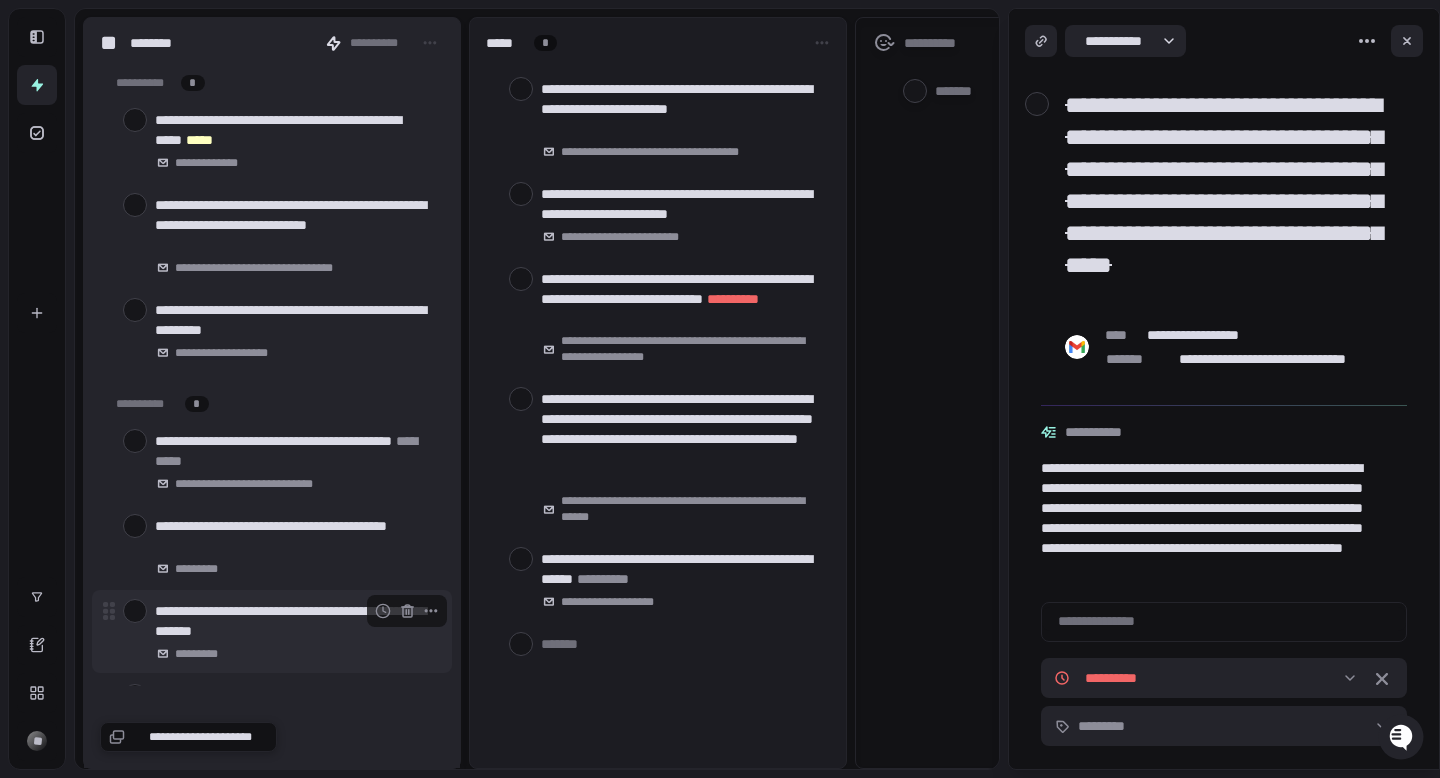 scroll, scrollTop: 1325, scrollLeft: 0, axis: vertical 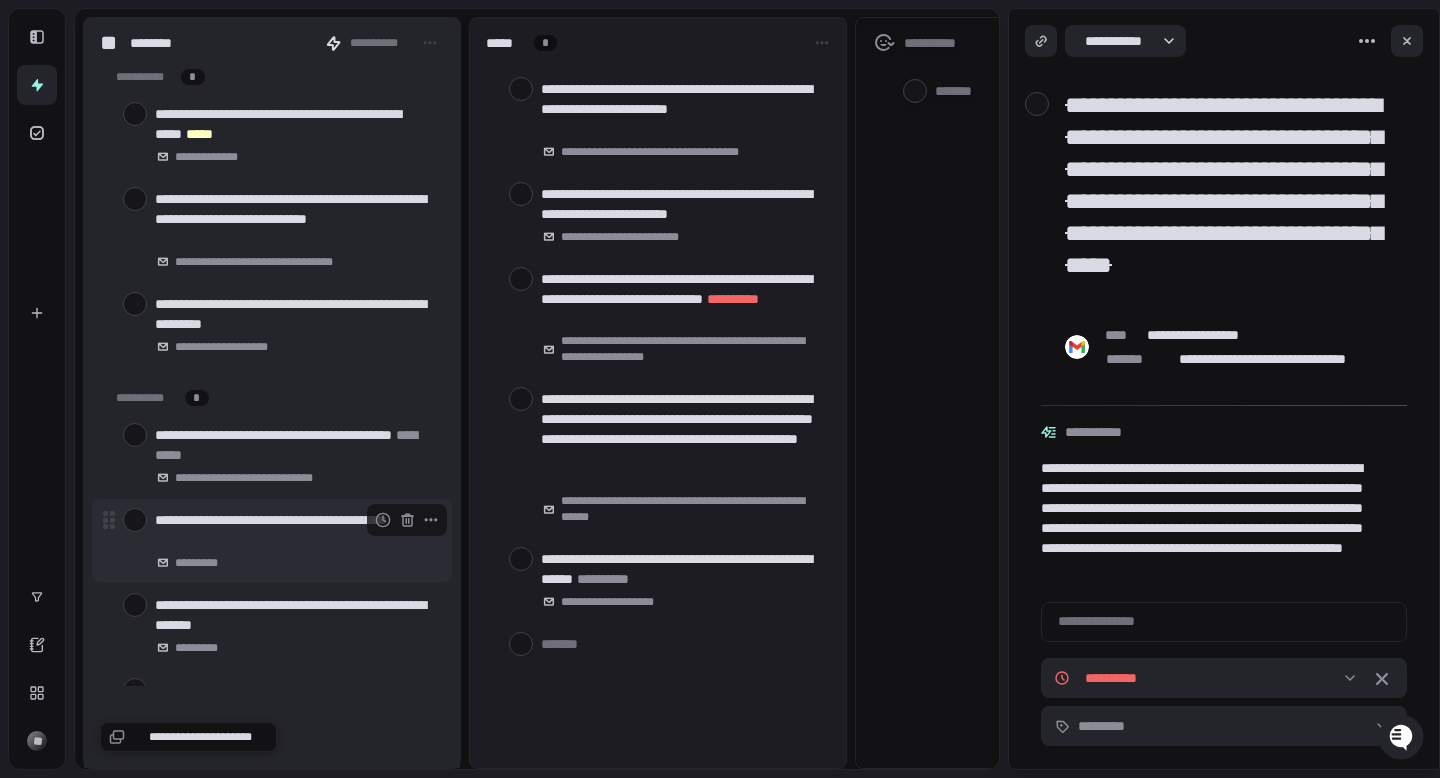 click at bounding box center (135, 520) 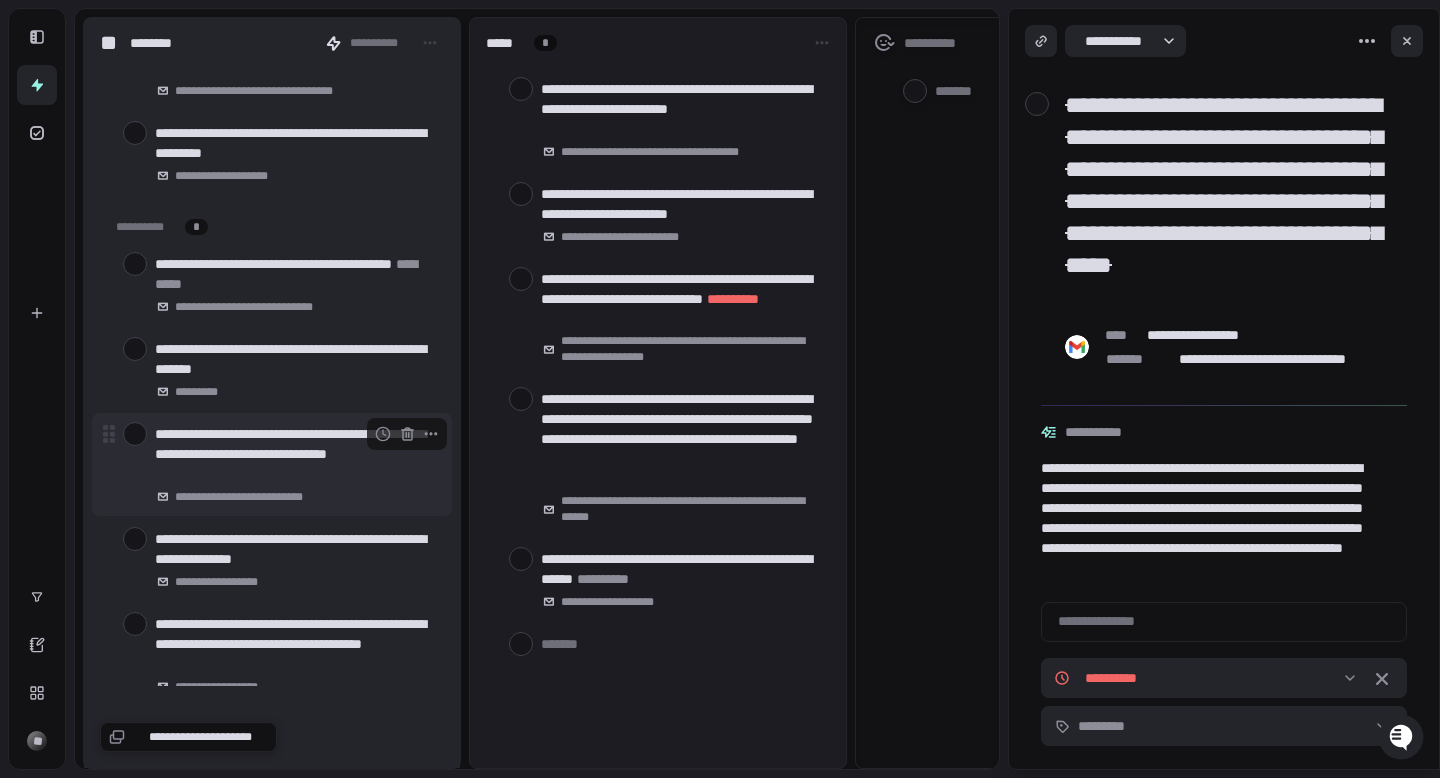 scroll, scrollTop: 1504, scrollLeft: 0, axis: vertical 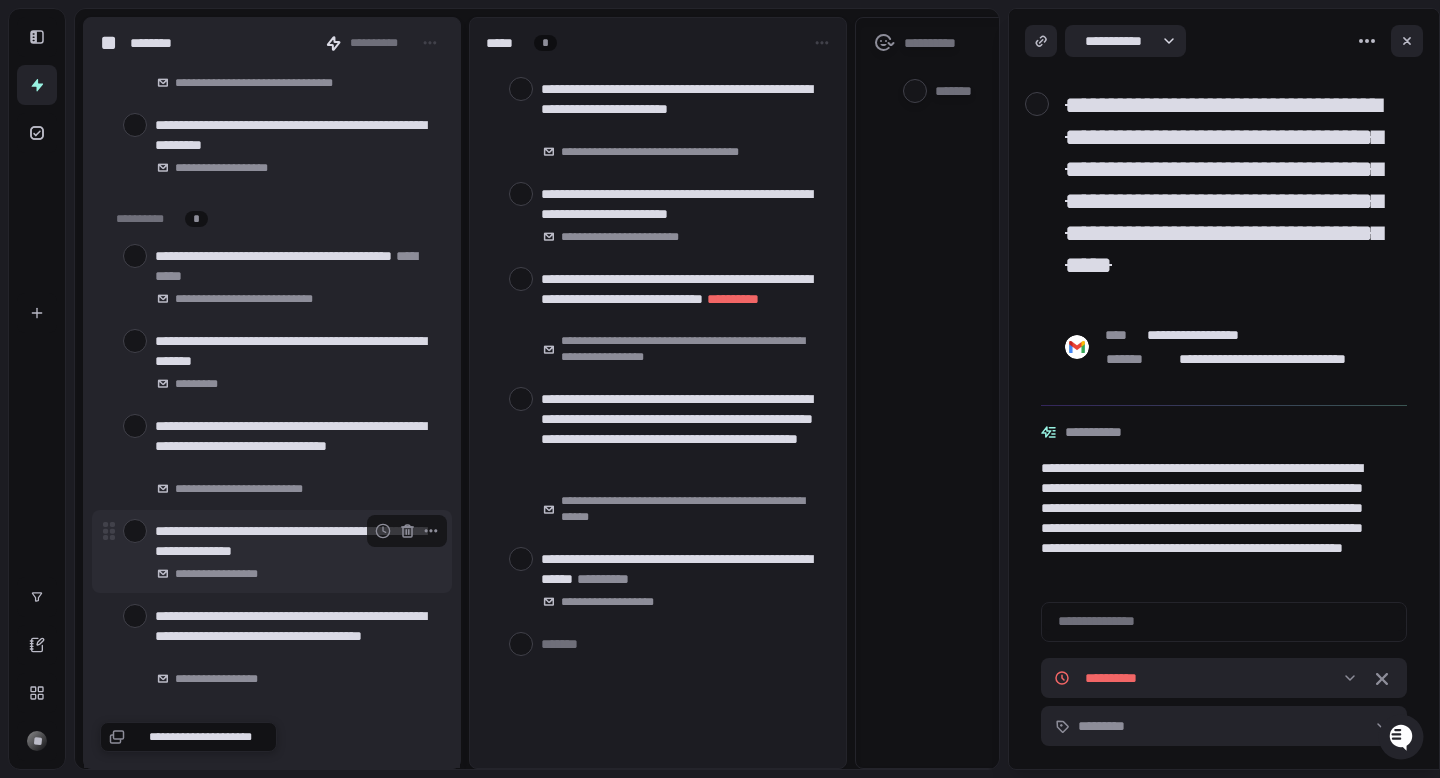 click on "**********" at bounding box center (295, 541) 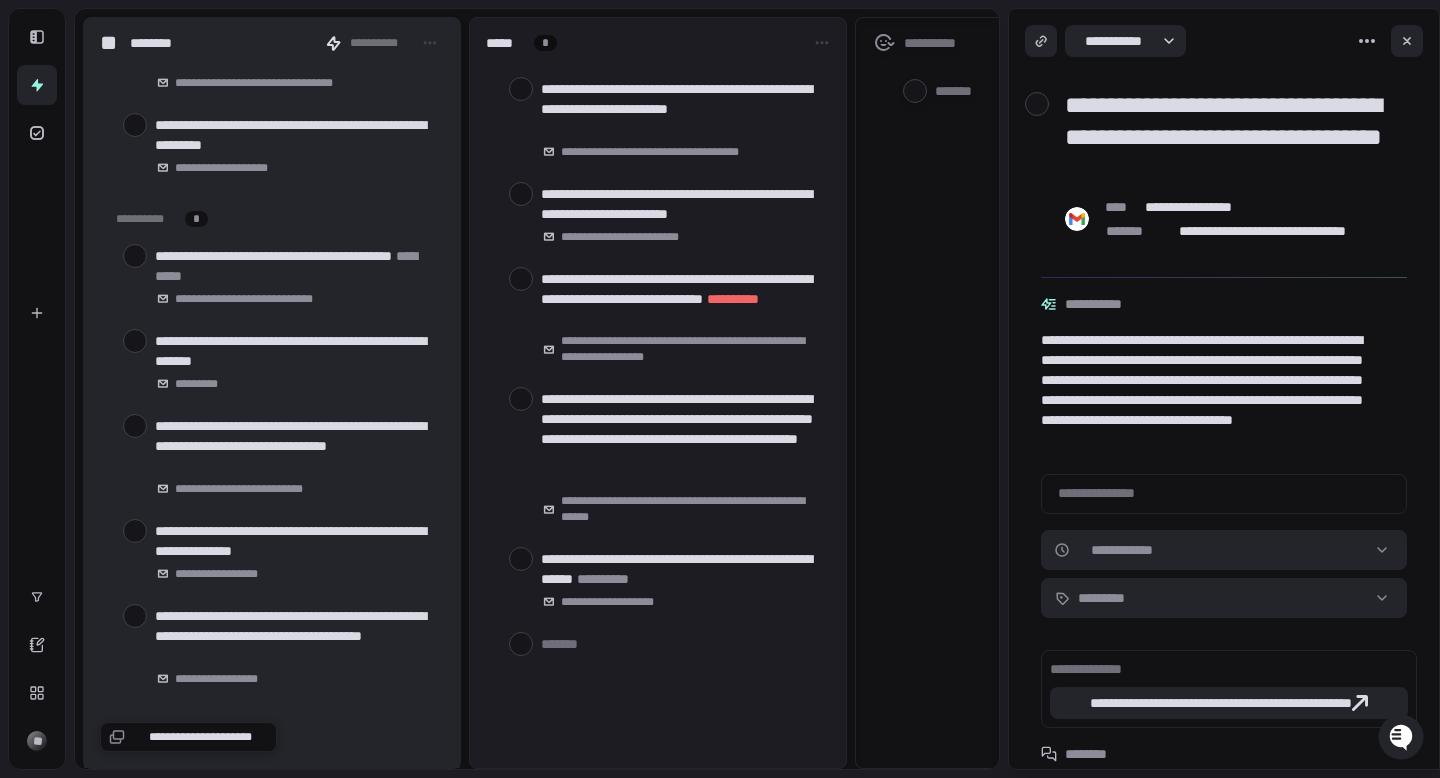 scroll, scrollTop: 11, scrollLeft: 0, axis: vertical 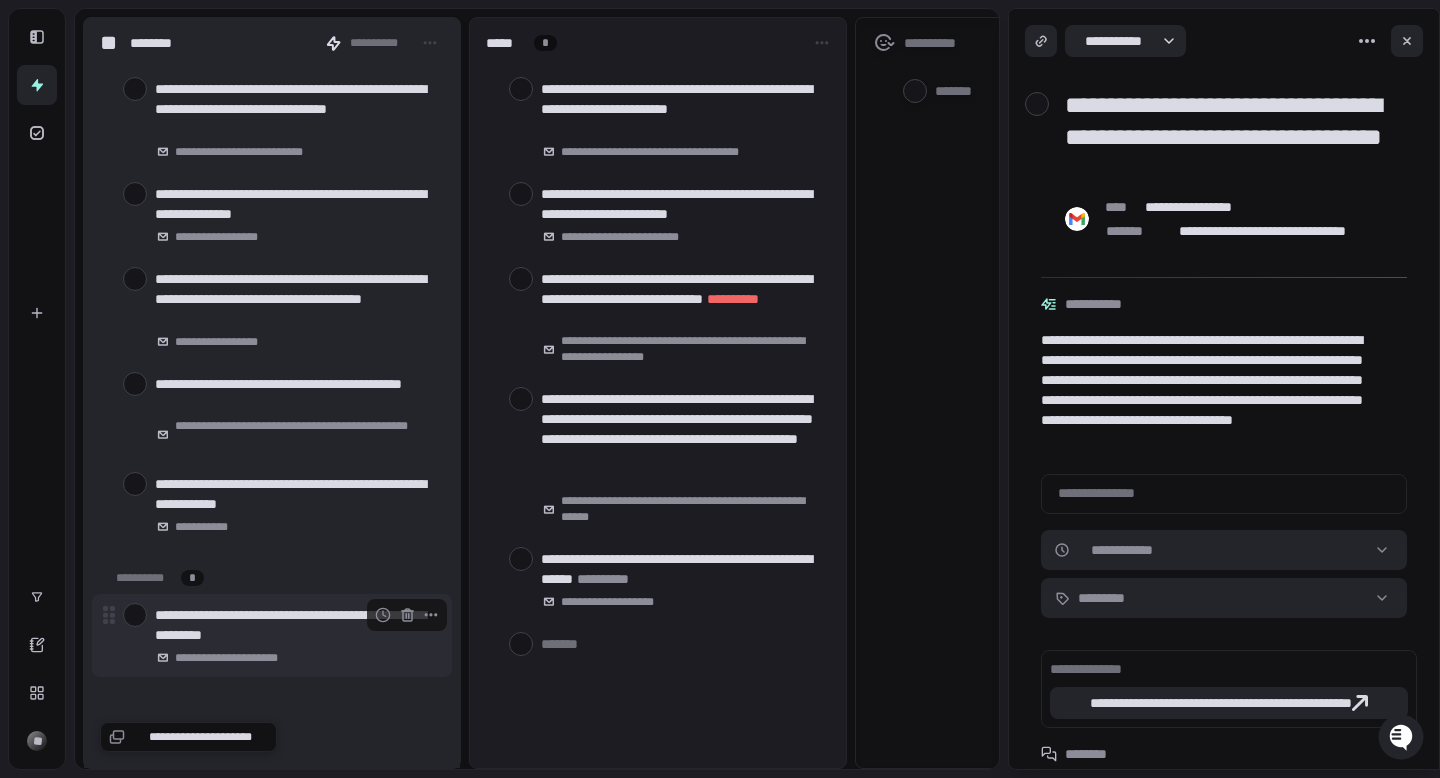 click at bounding box center (135, 615) 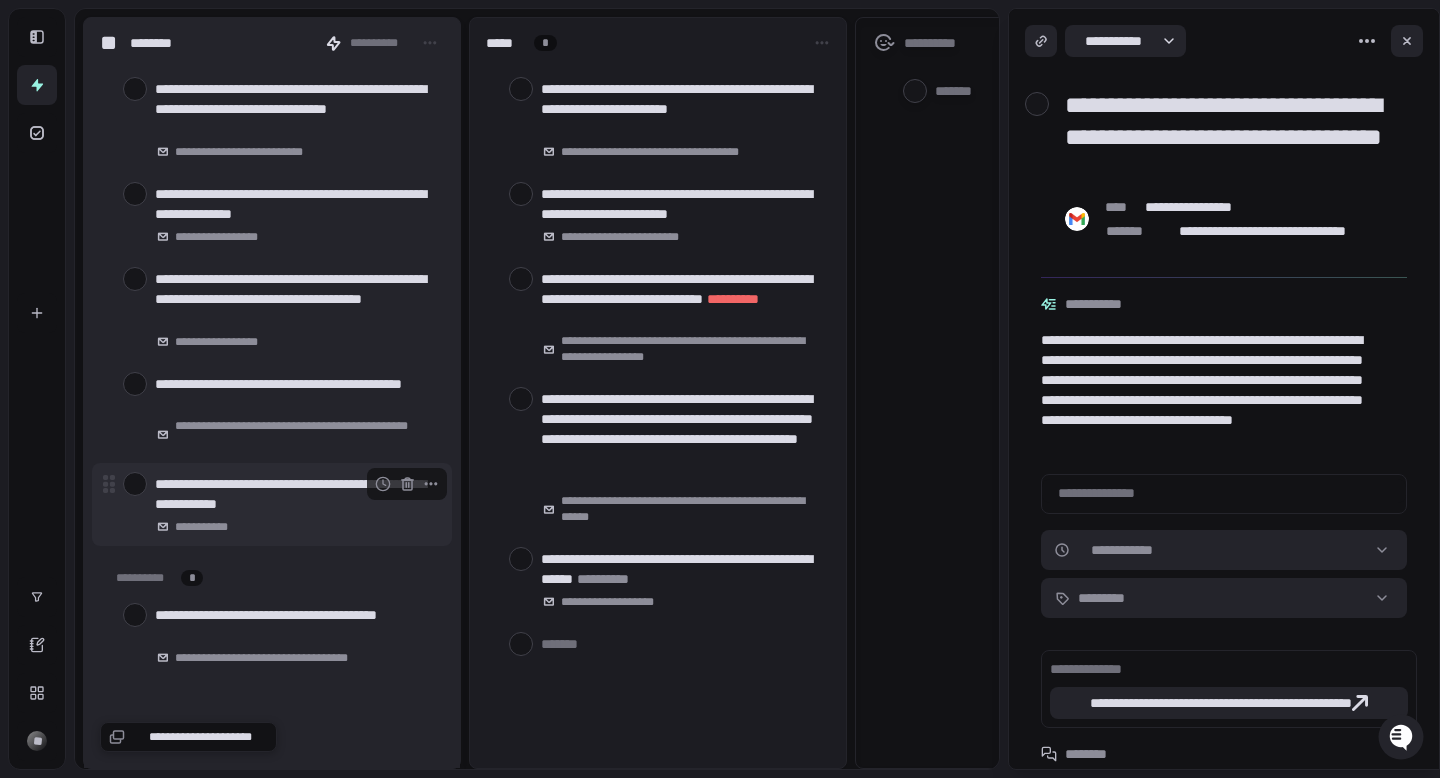 click at bounding box center (135, 484) 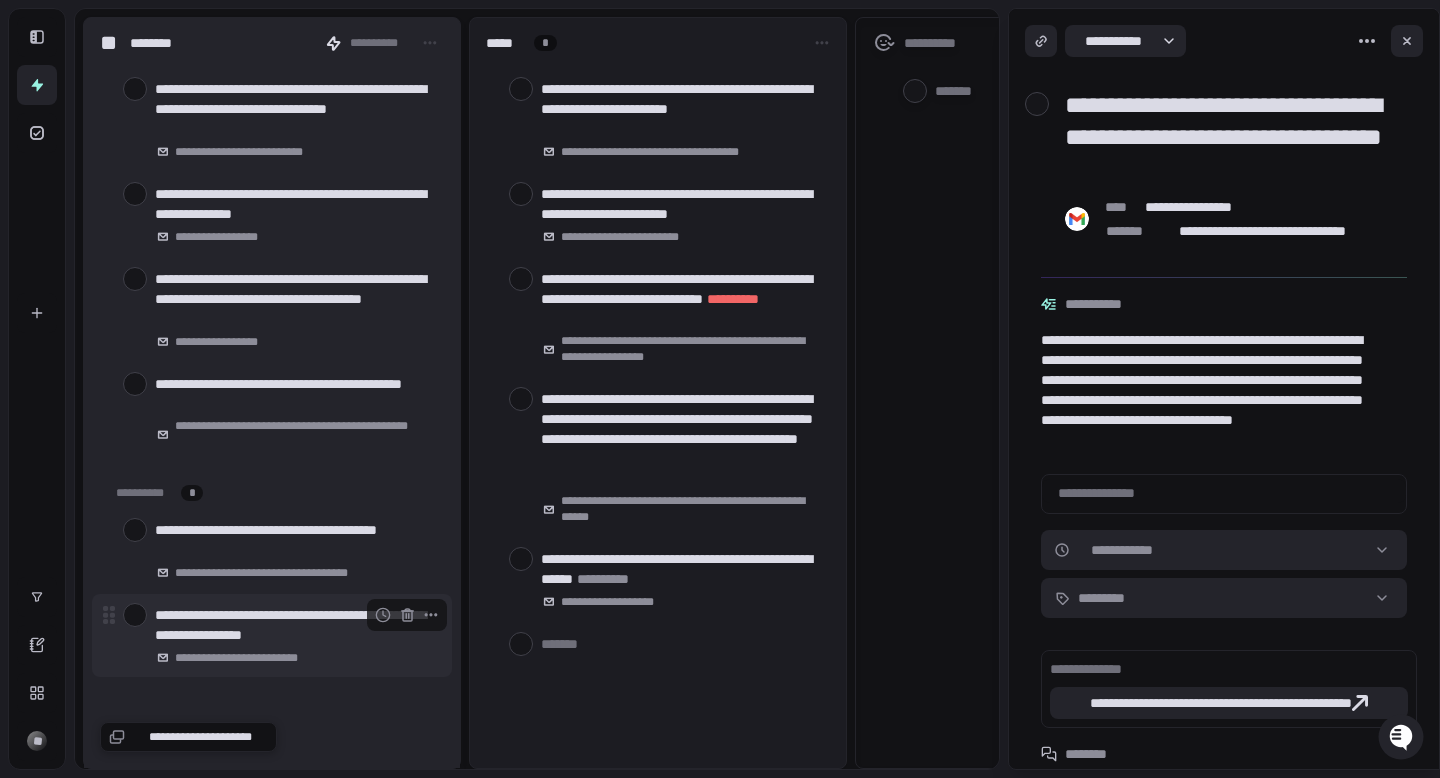 click at bounding box center [135, 615] 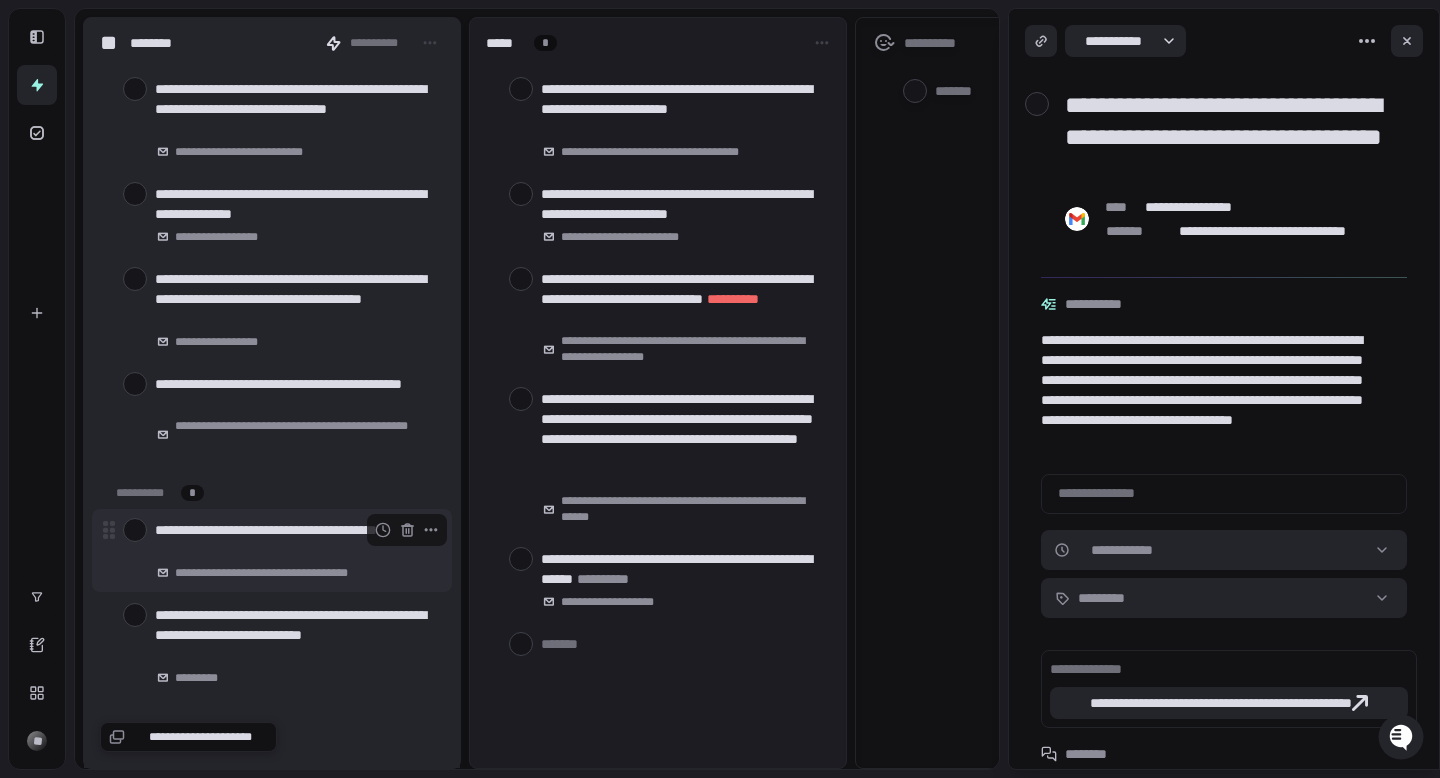 click at bounding box center (135, 530) 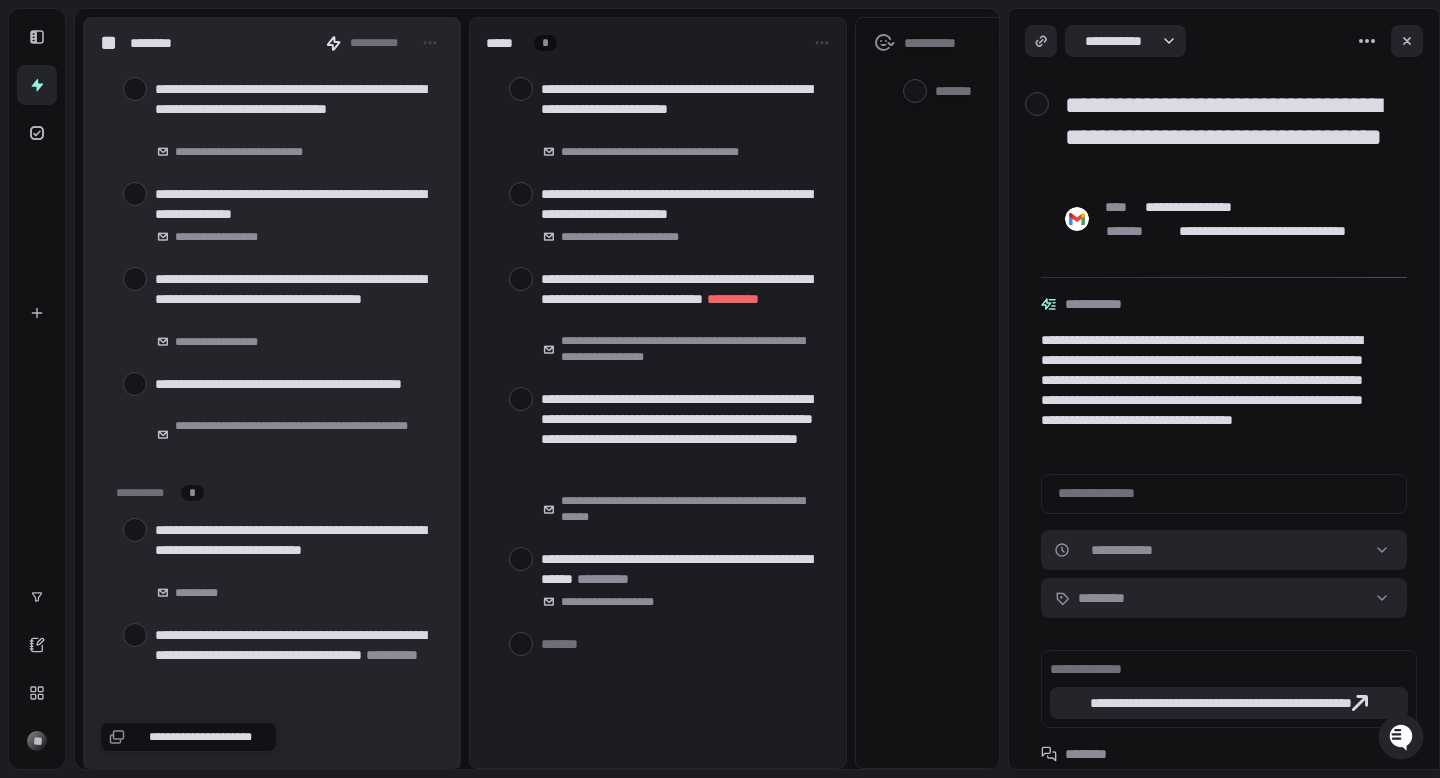 click at bounding box center [135, 530] 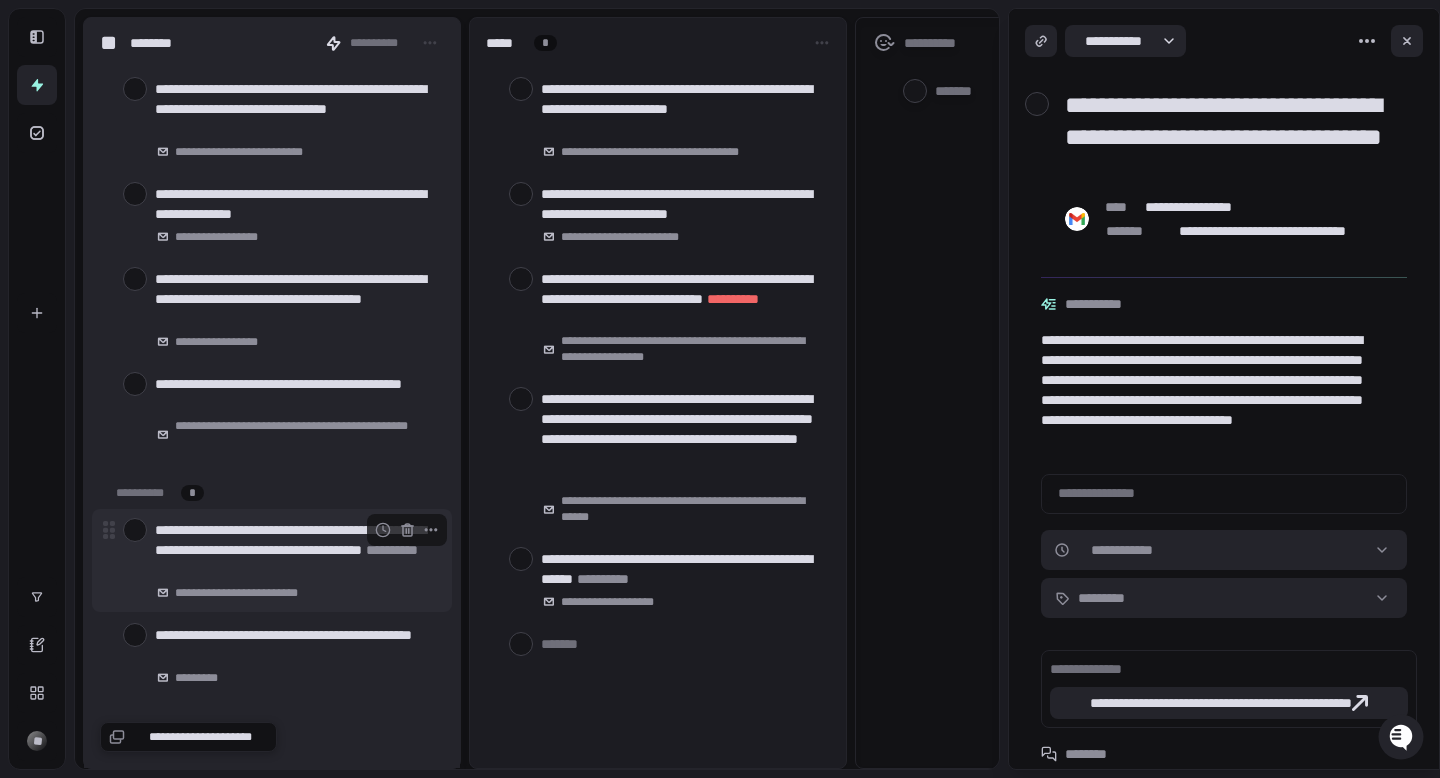 click on "**********" at bounding box center (295, 550) 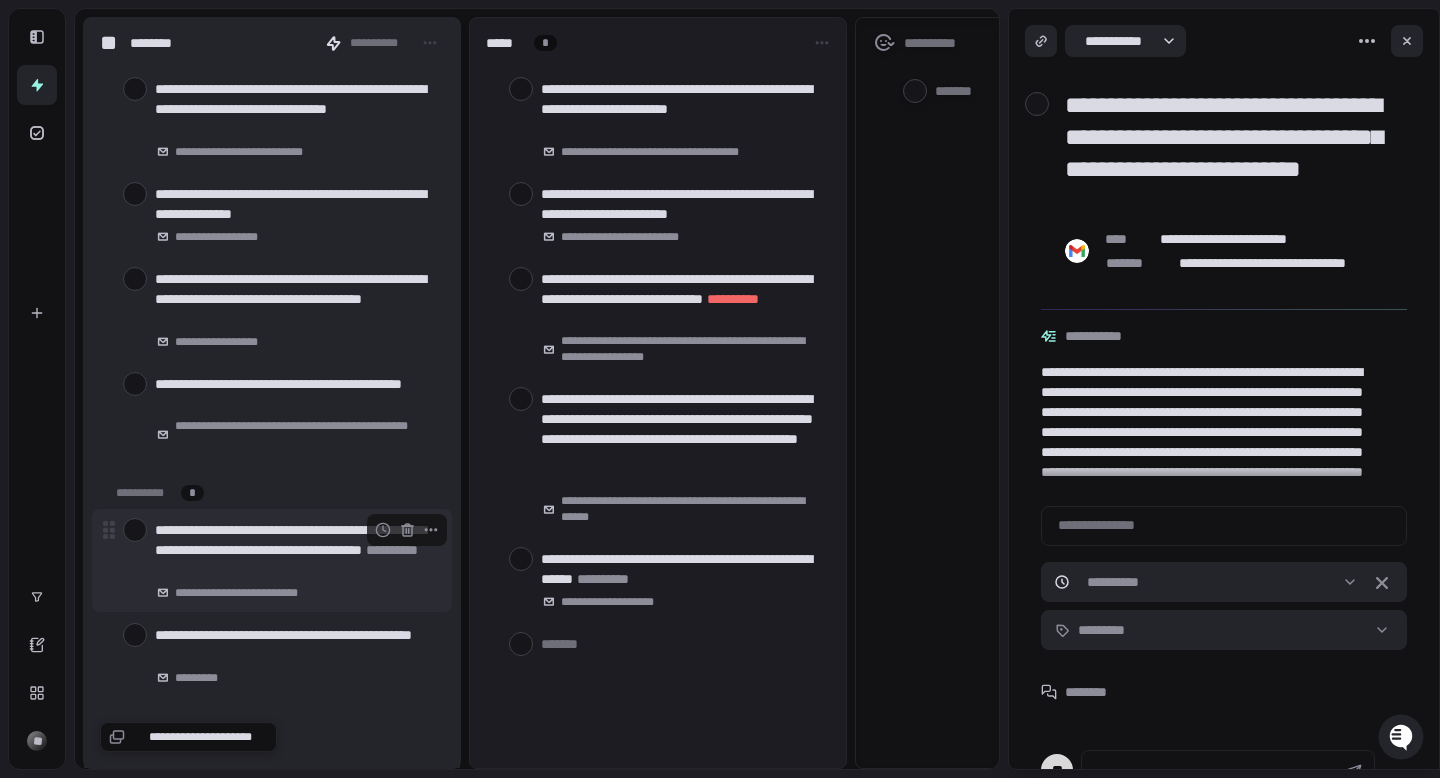 click at bounding box center [135, 530] 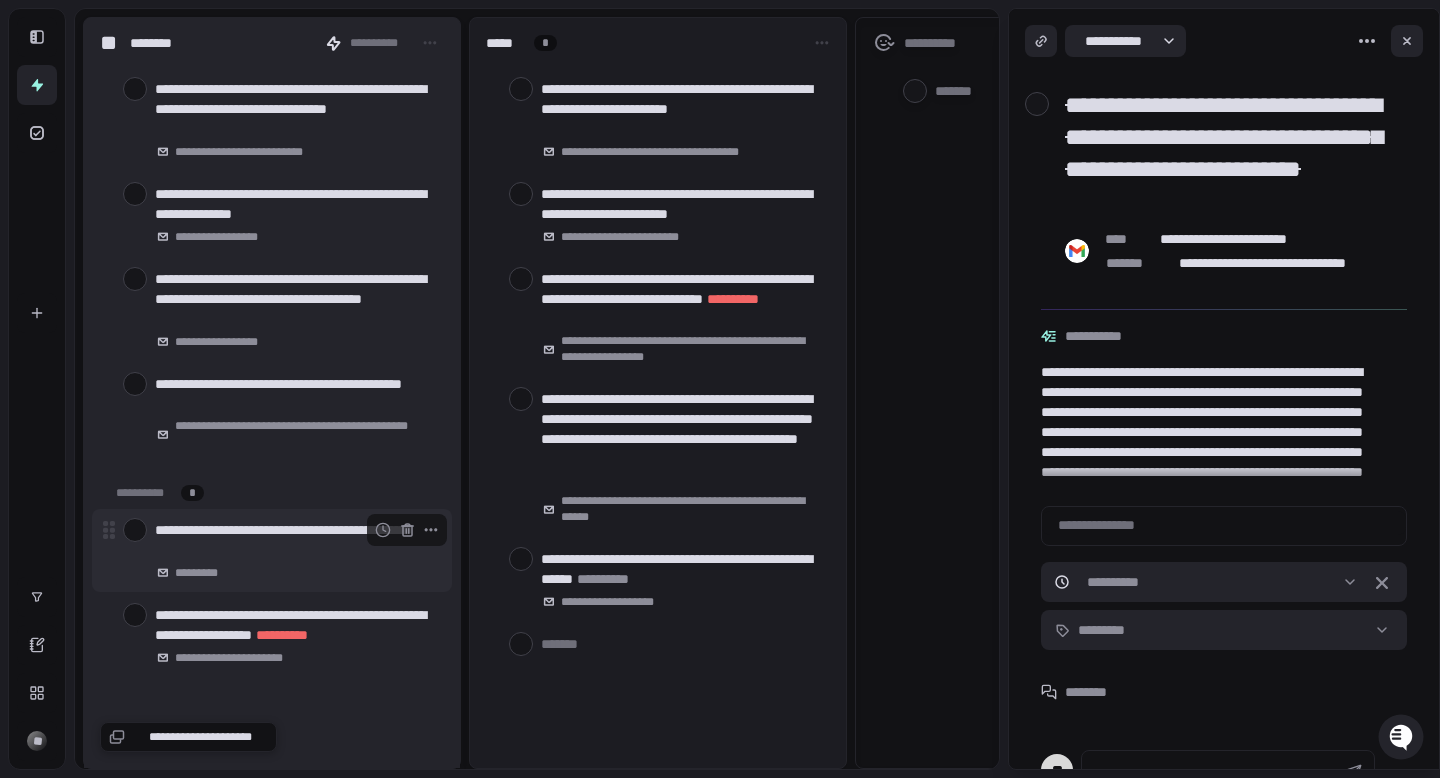 click at bounding box center [135, 530] 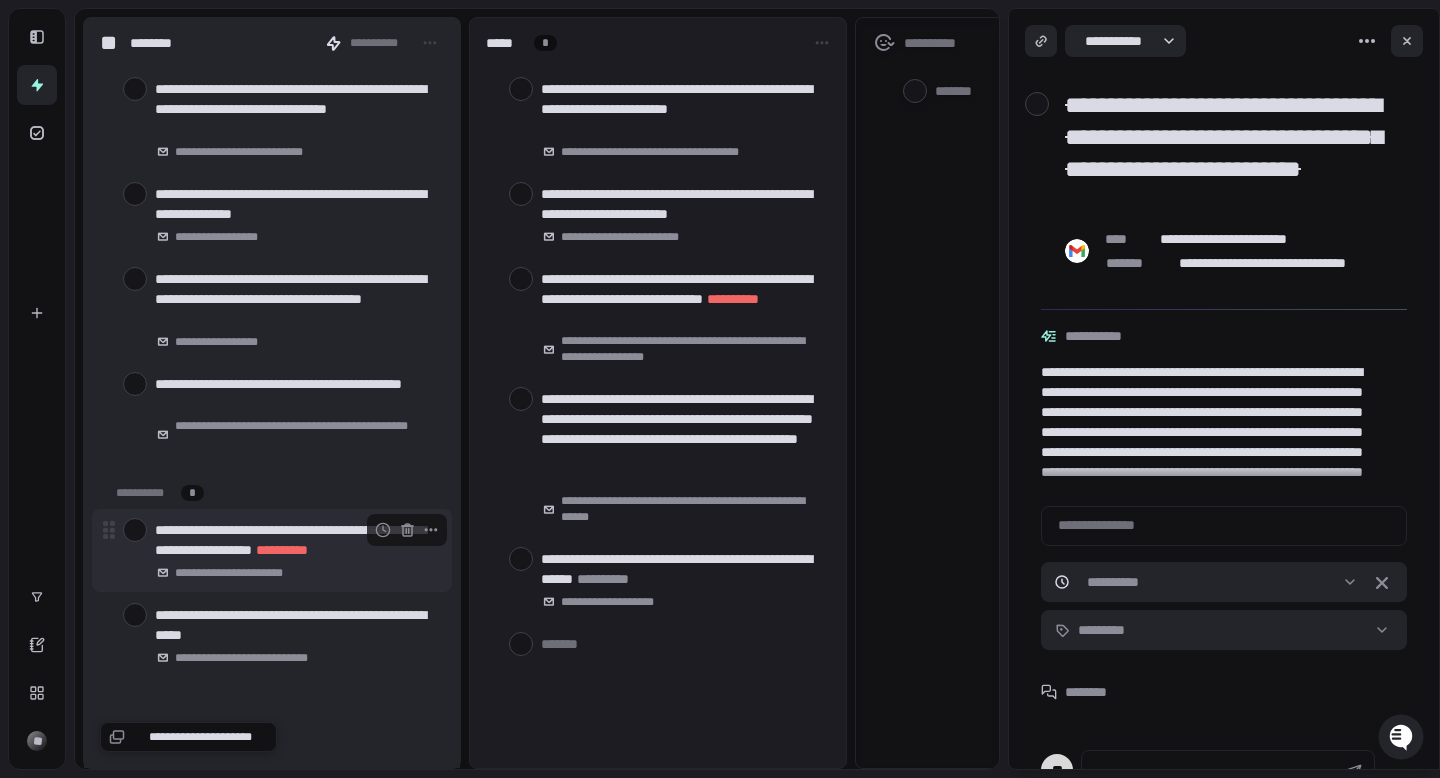click at bounding box center (135, 530) 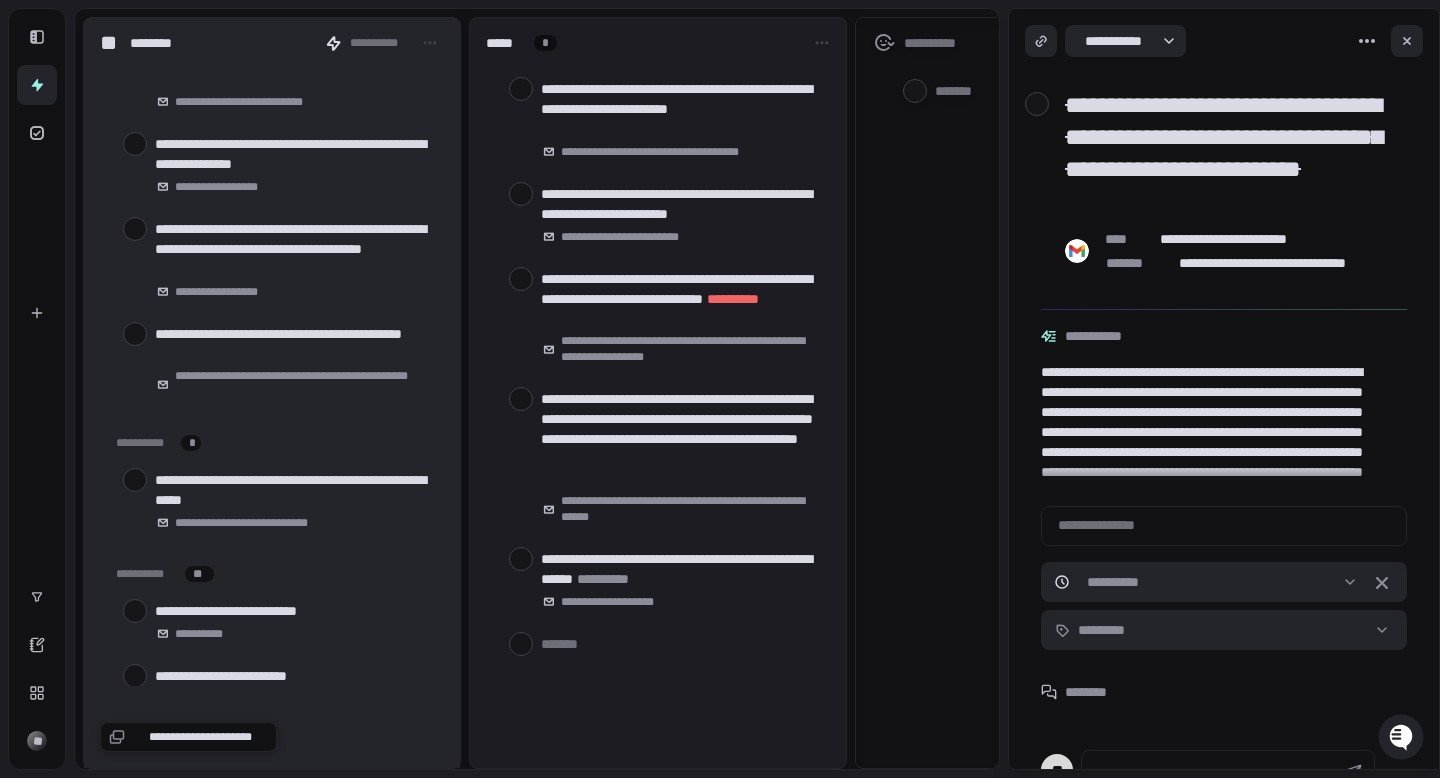 scroll, scrollTop: 1899, scrollLeft: 0, axis: vertical 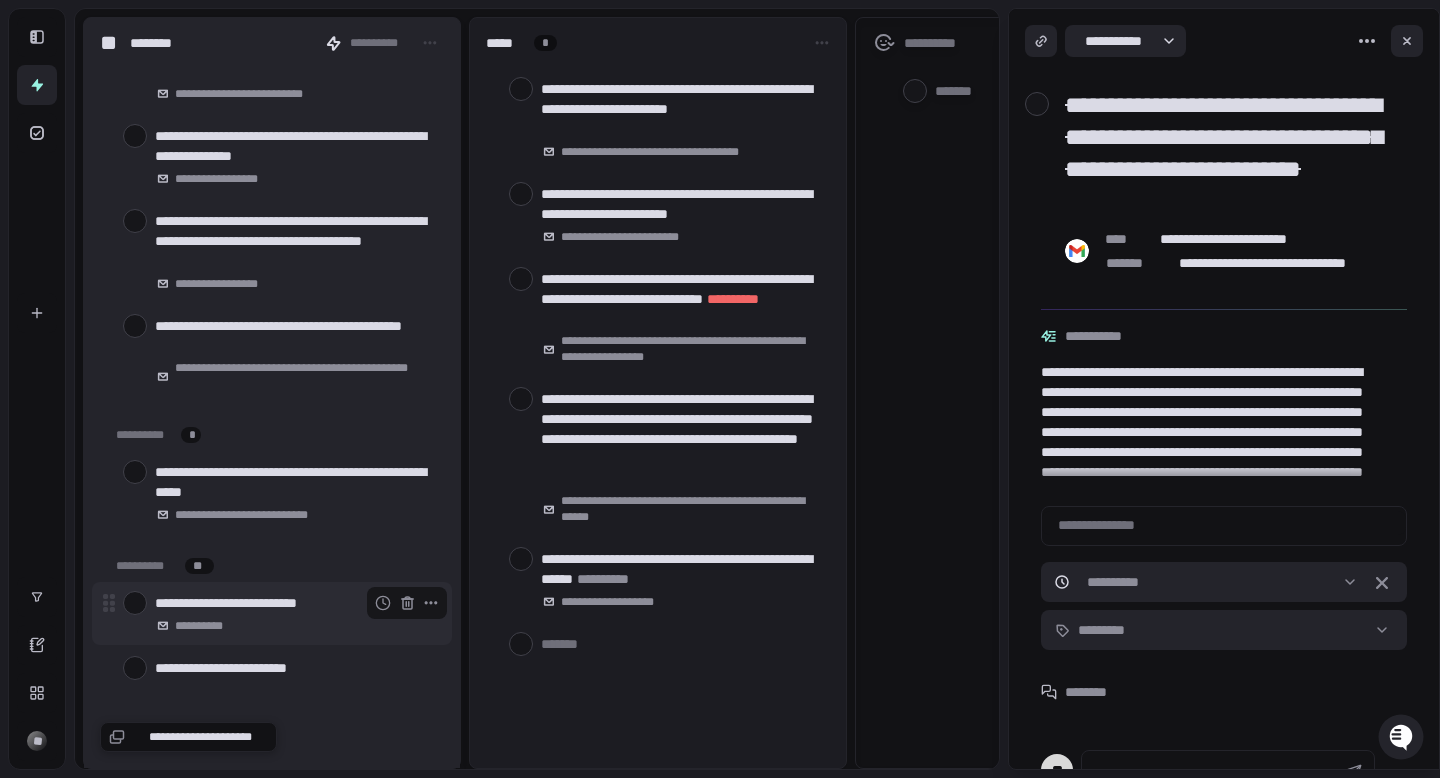 click at bounding box center (135, 603) 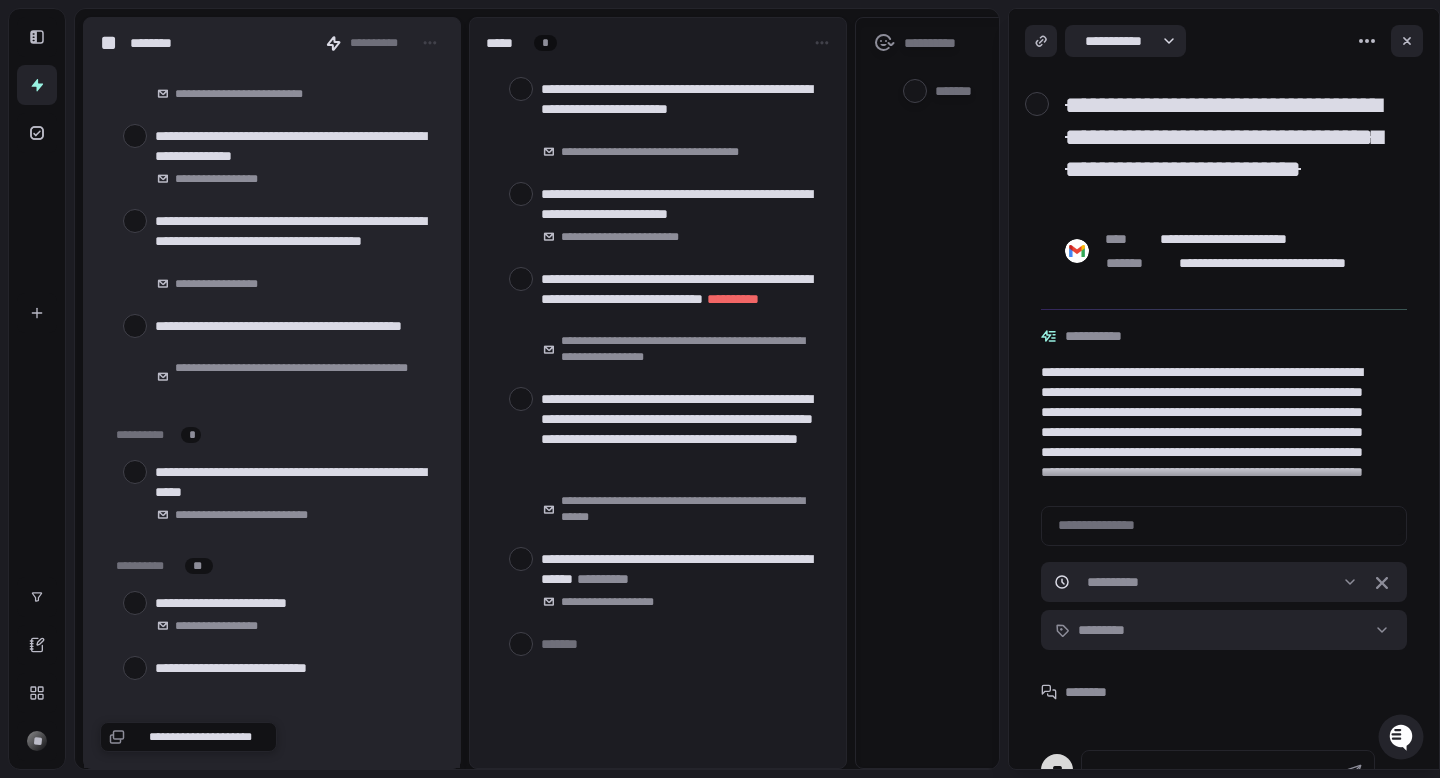click at bounding box center [135, 603] 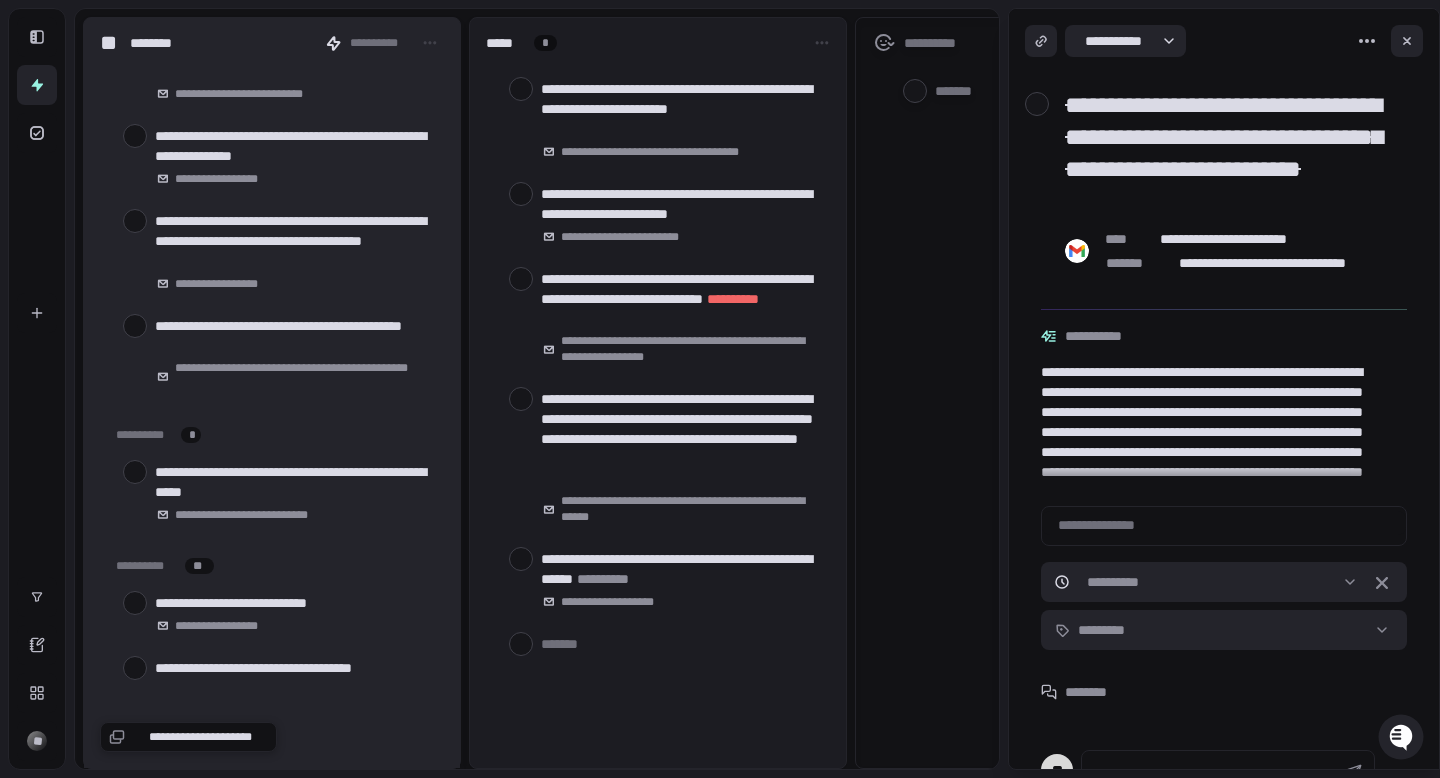 click at bounding box center [135, 603] 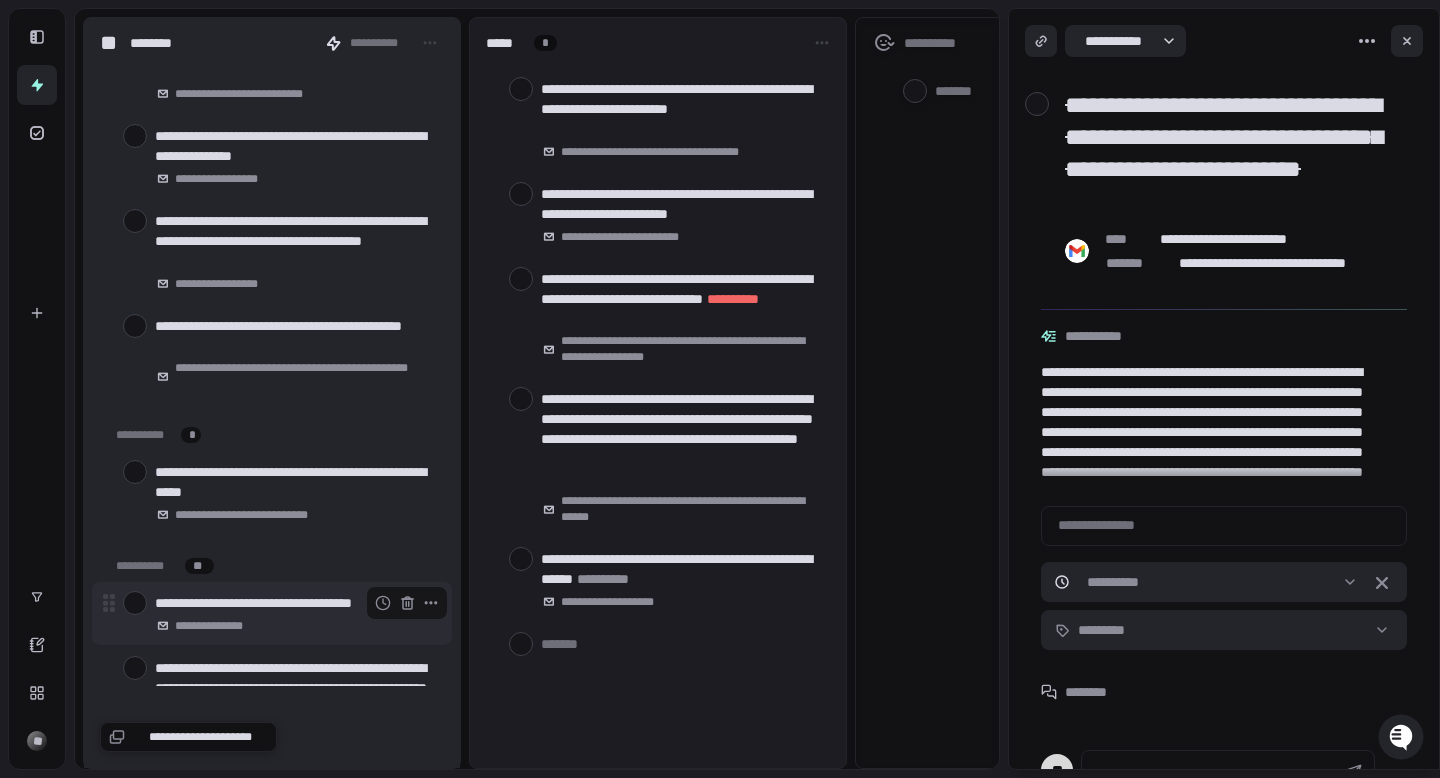 click at bounding box center (135, 603) 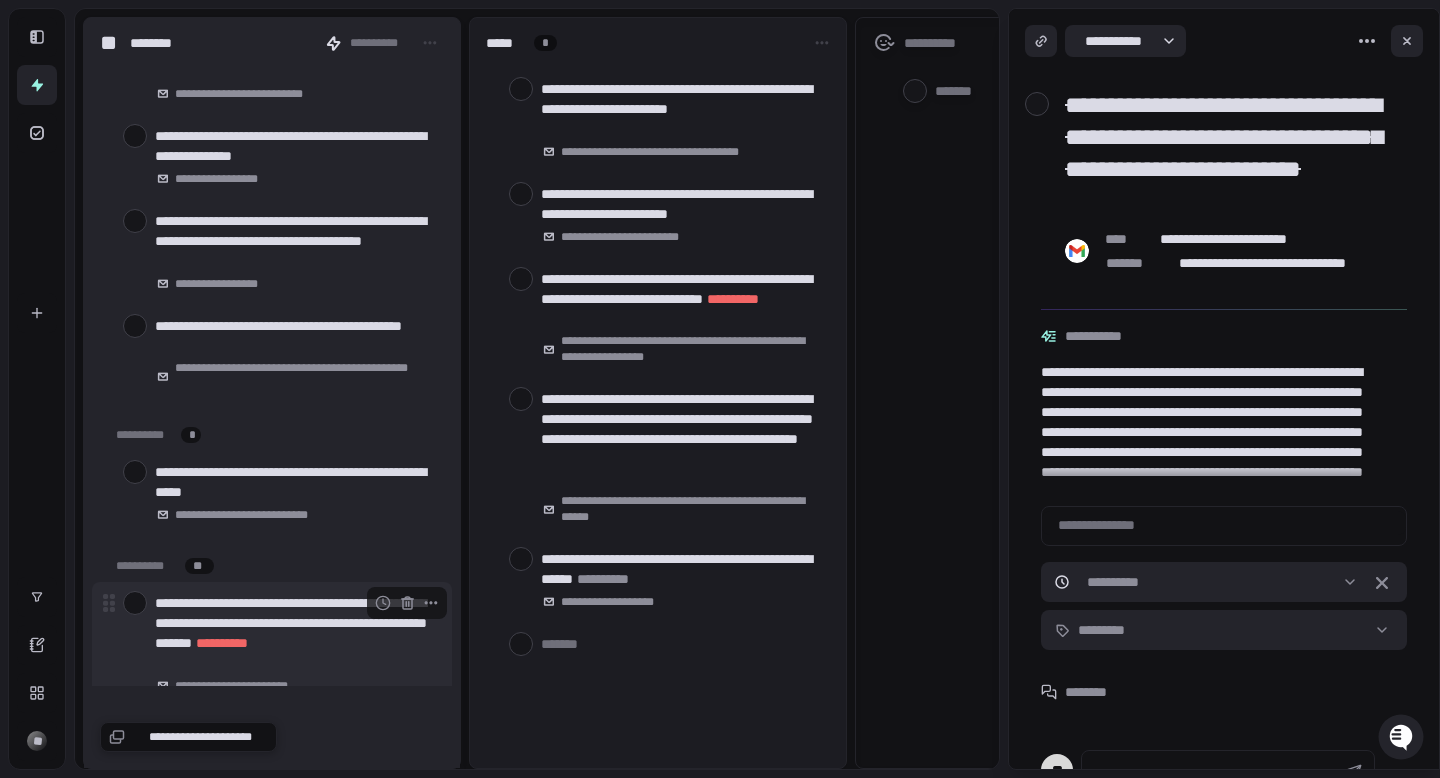 click on "**********" at bounding box center [295, 633] 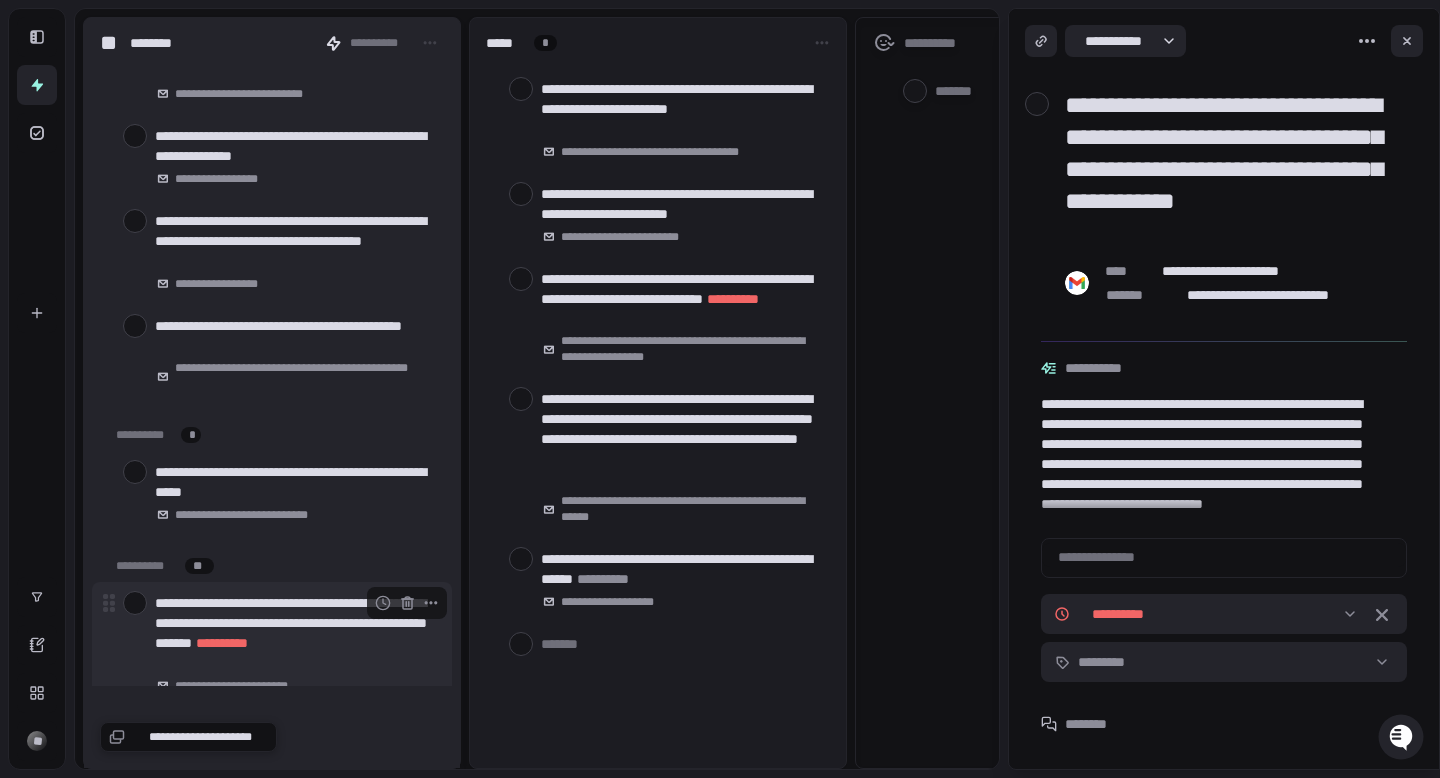 click at bounding box center [135, 603] 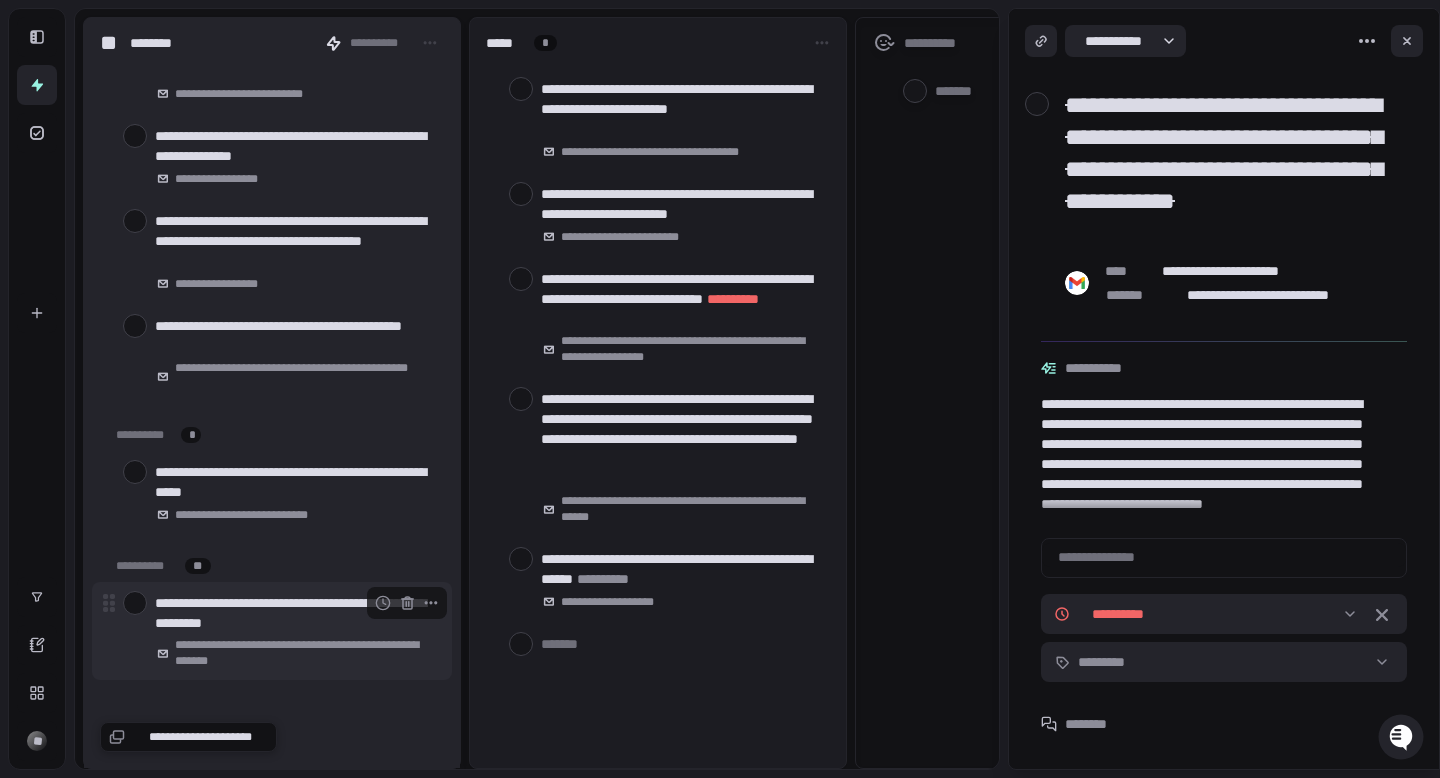 click at bounding box center (135, 603) 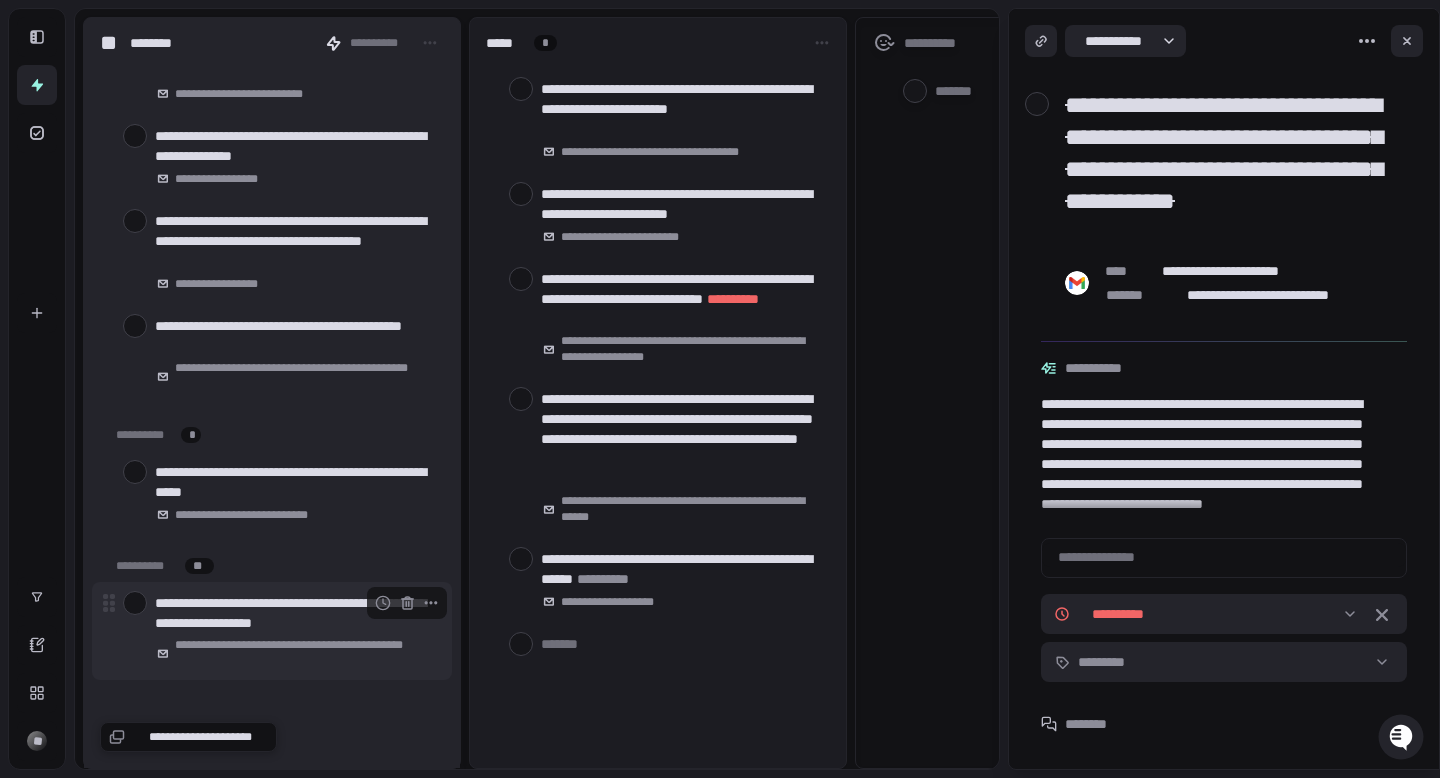 click at bounding box center (135, 603) 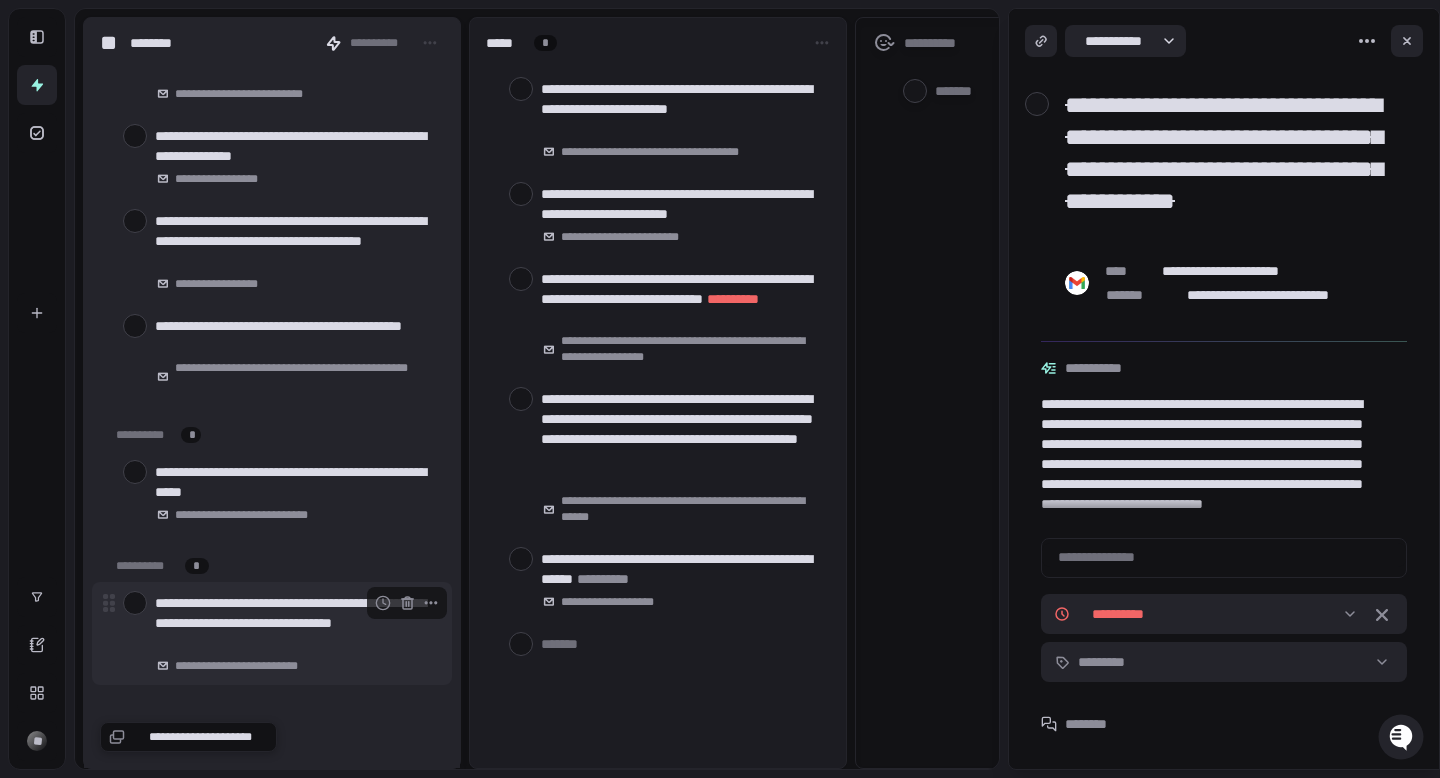click at bounding box center [135, 603] 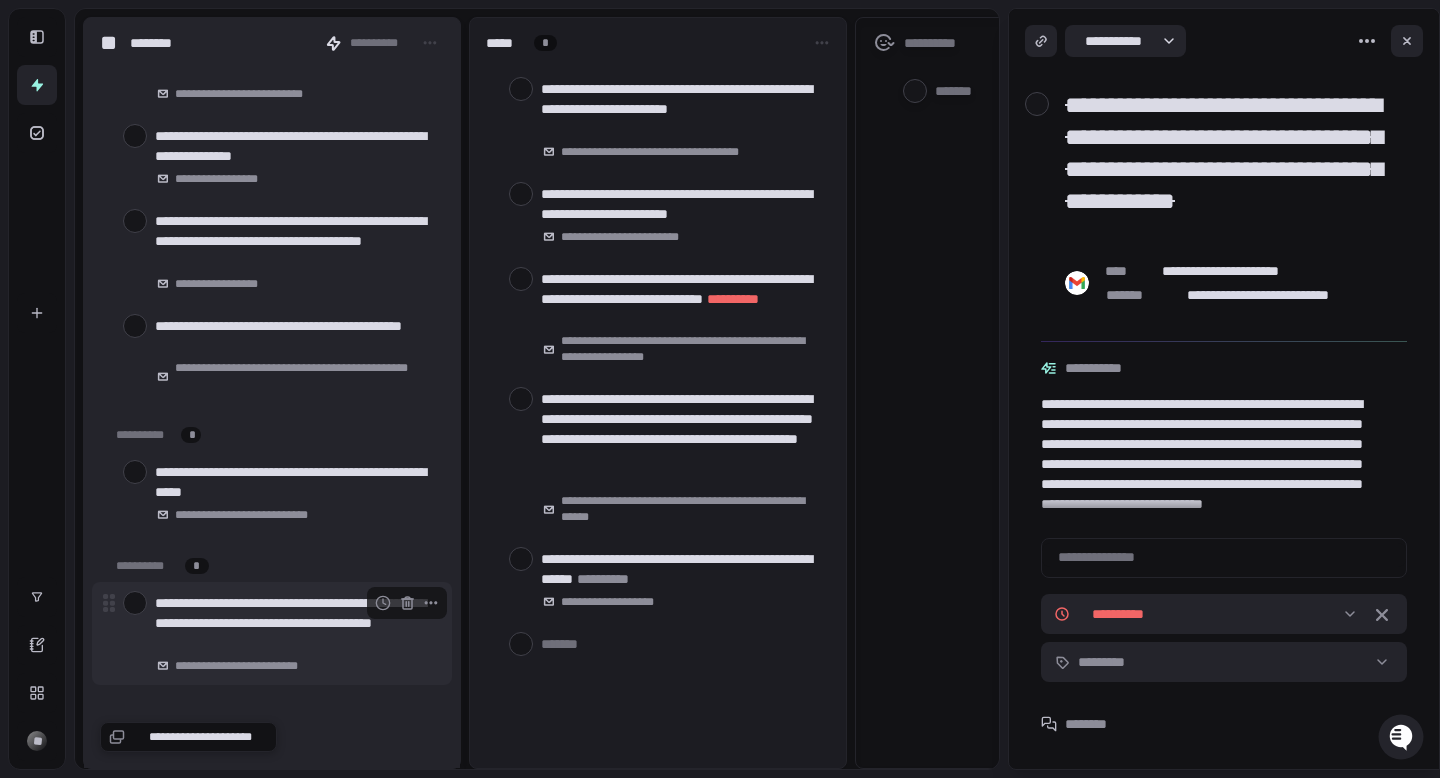 click on "**********" at bounding box center [295, 623] 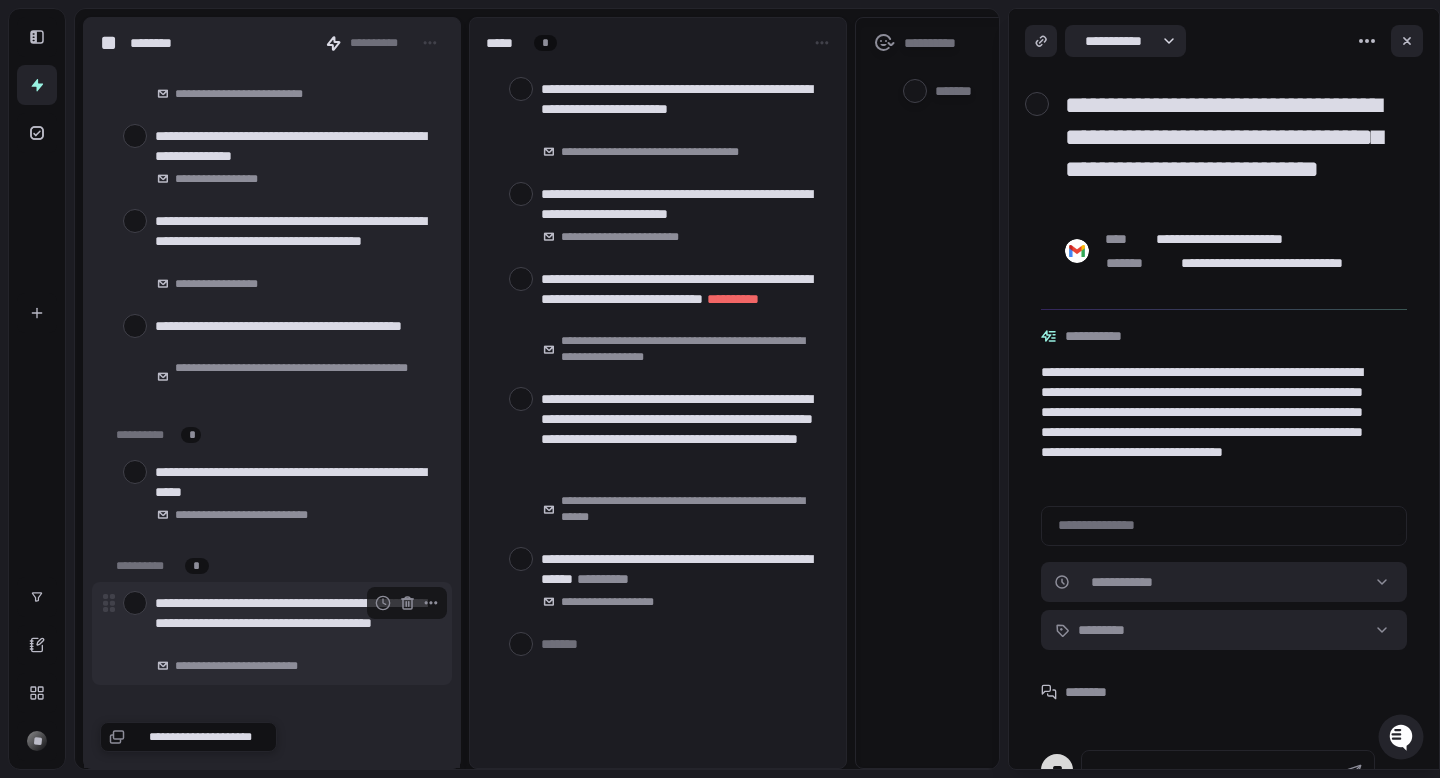 click at bounding box center [135, 603] 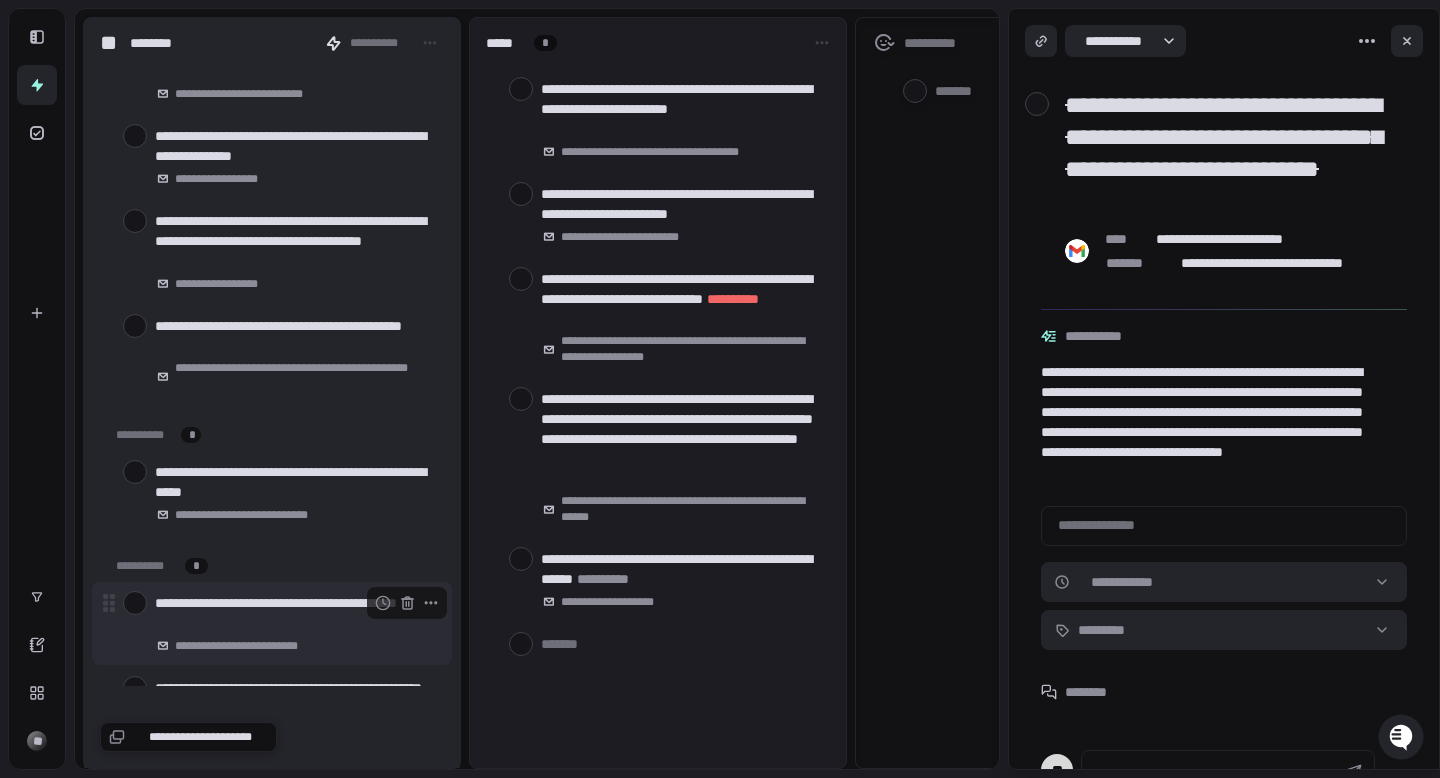 click on "**********" at bounding box center [295, 613] 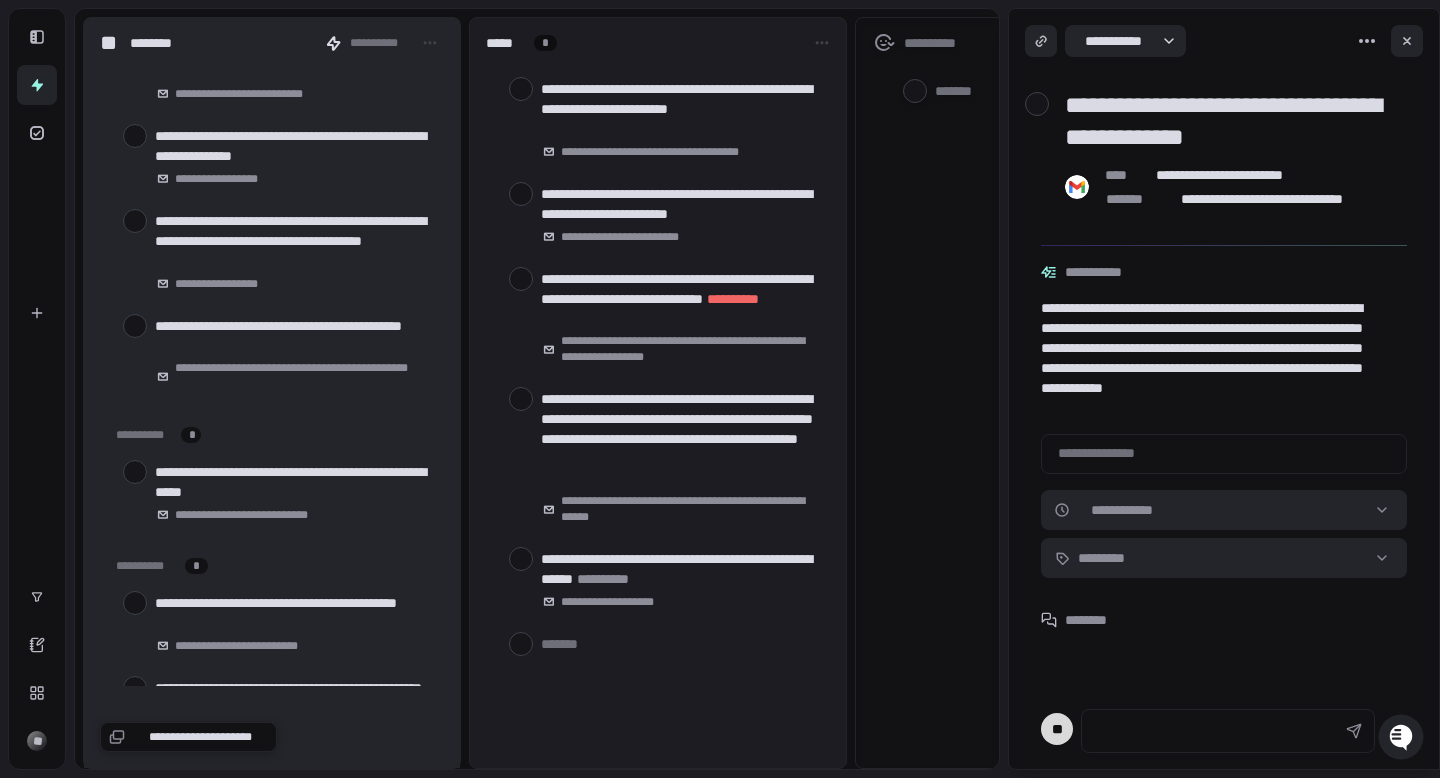 click on "**********" at bounding box center [1216, 358] 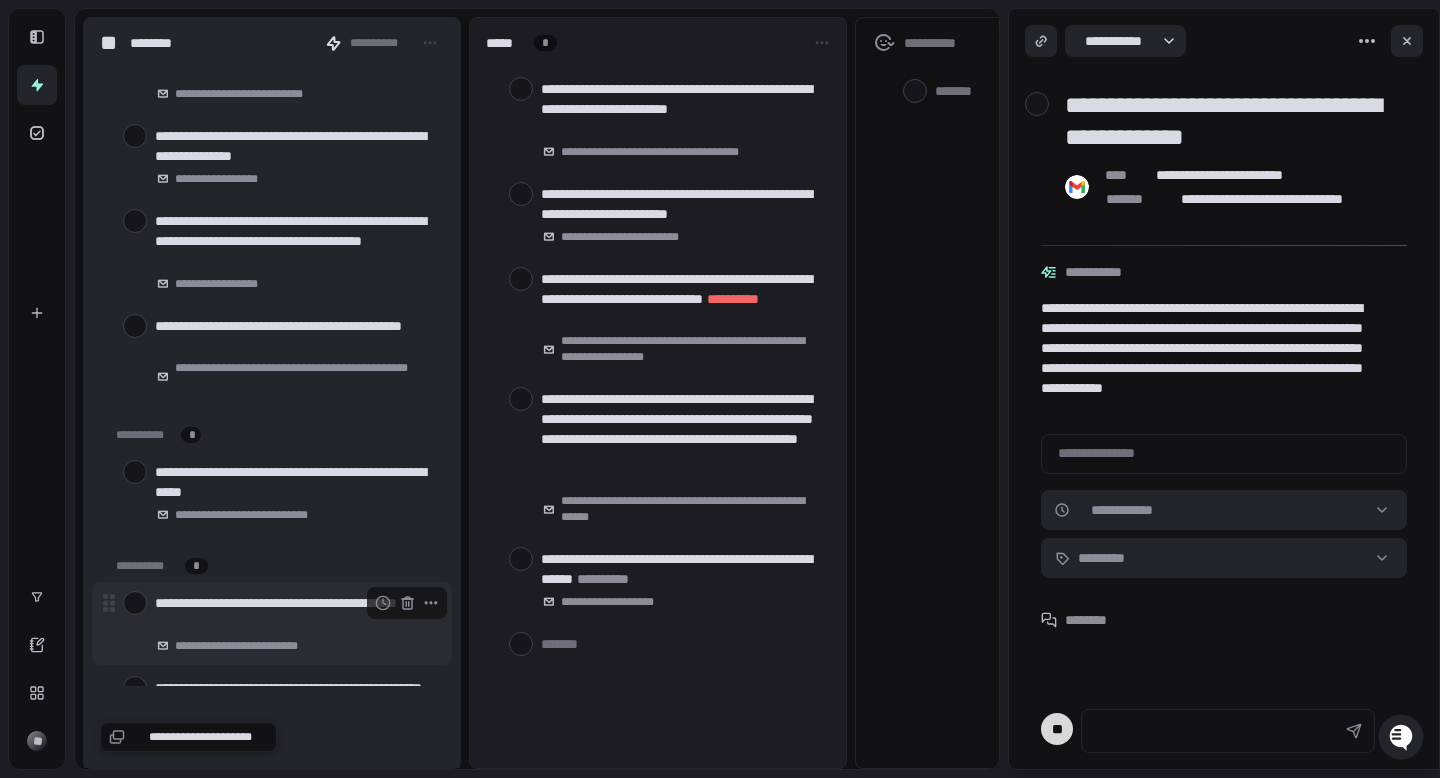 click at bounding box center [135, 603] 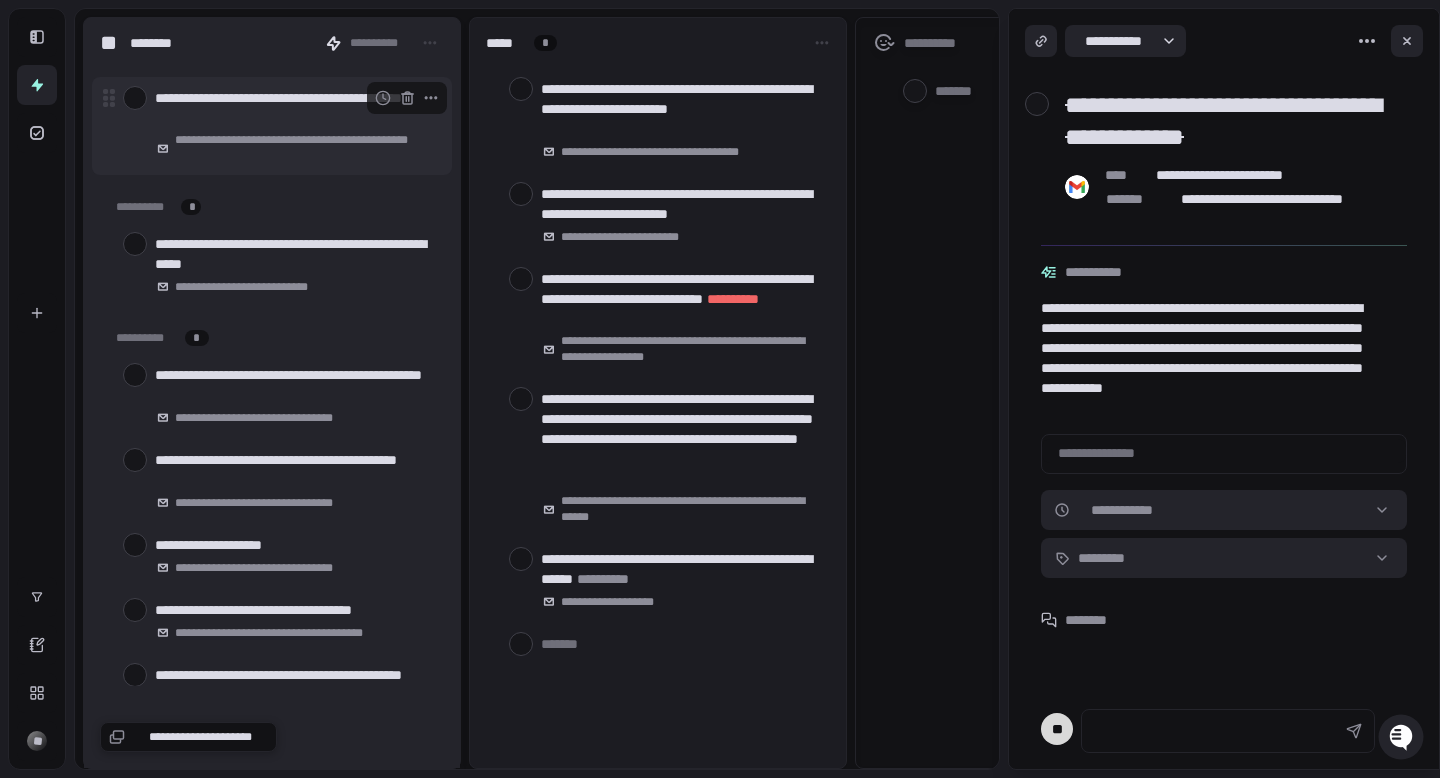 scroll, scrollTop: 2230, scrollLeft: 0, axis: vertical 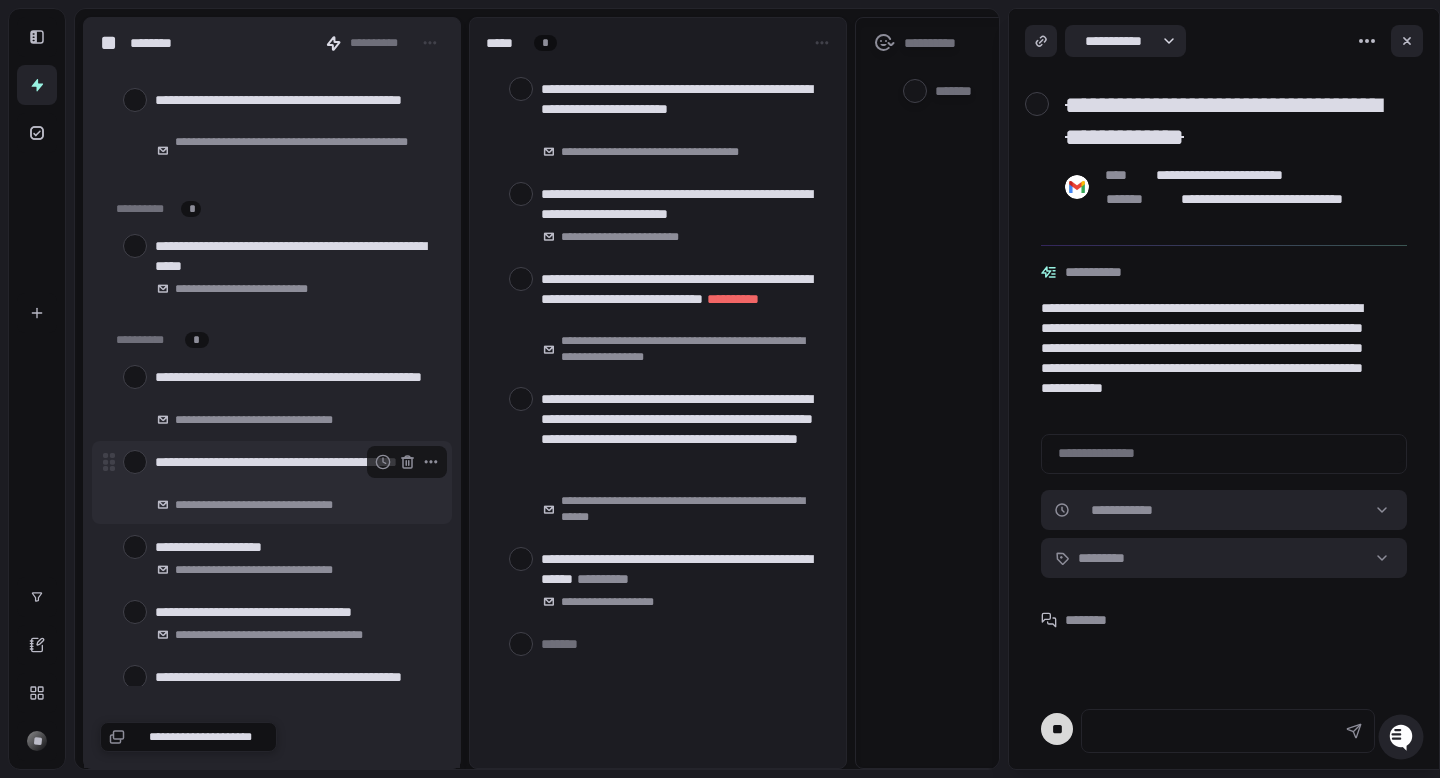 click at bounding box center (135, 462) 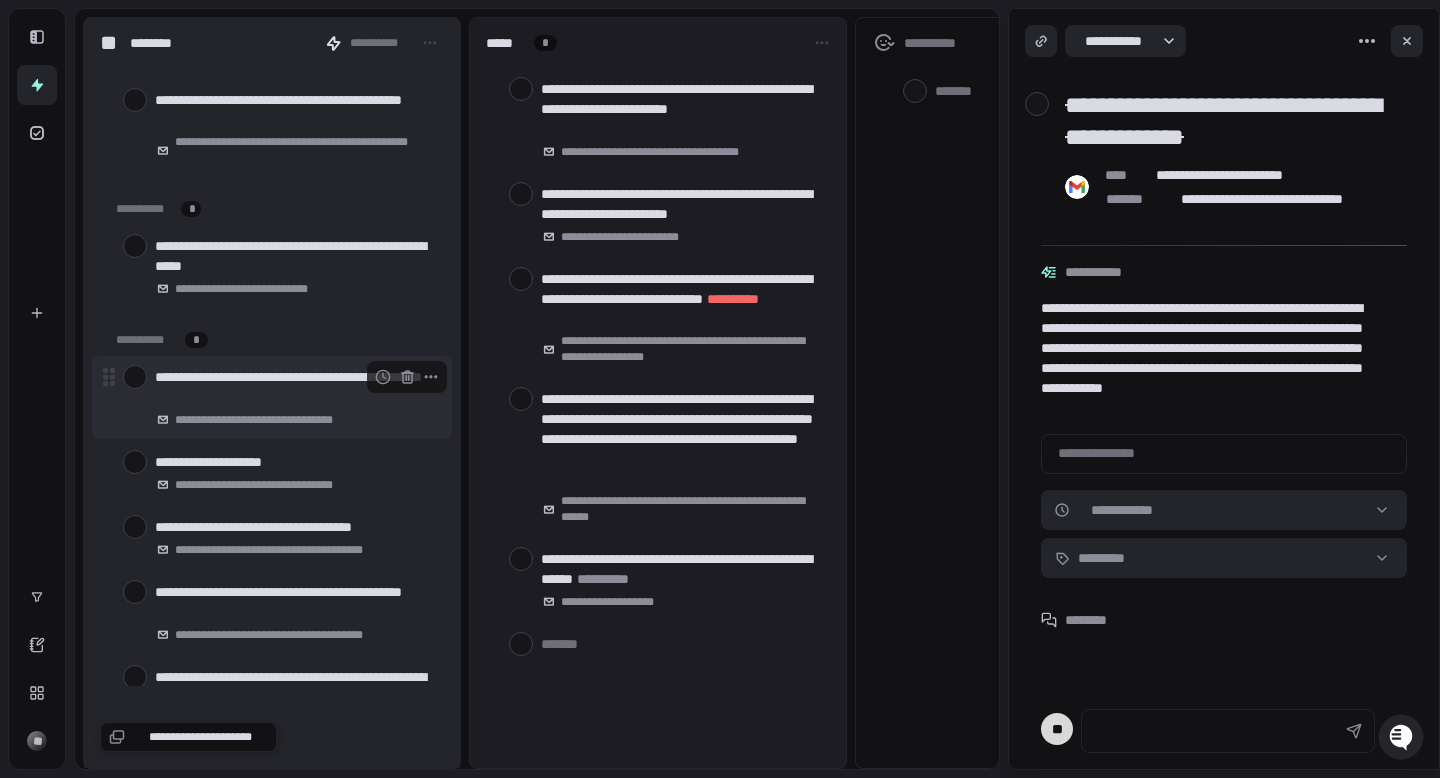 click at bounding box center [135, 377] 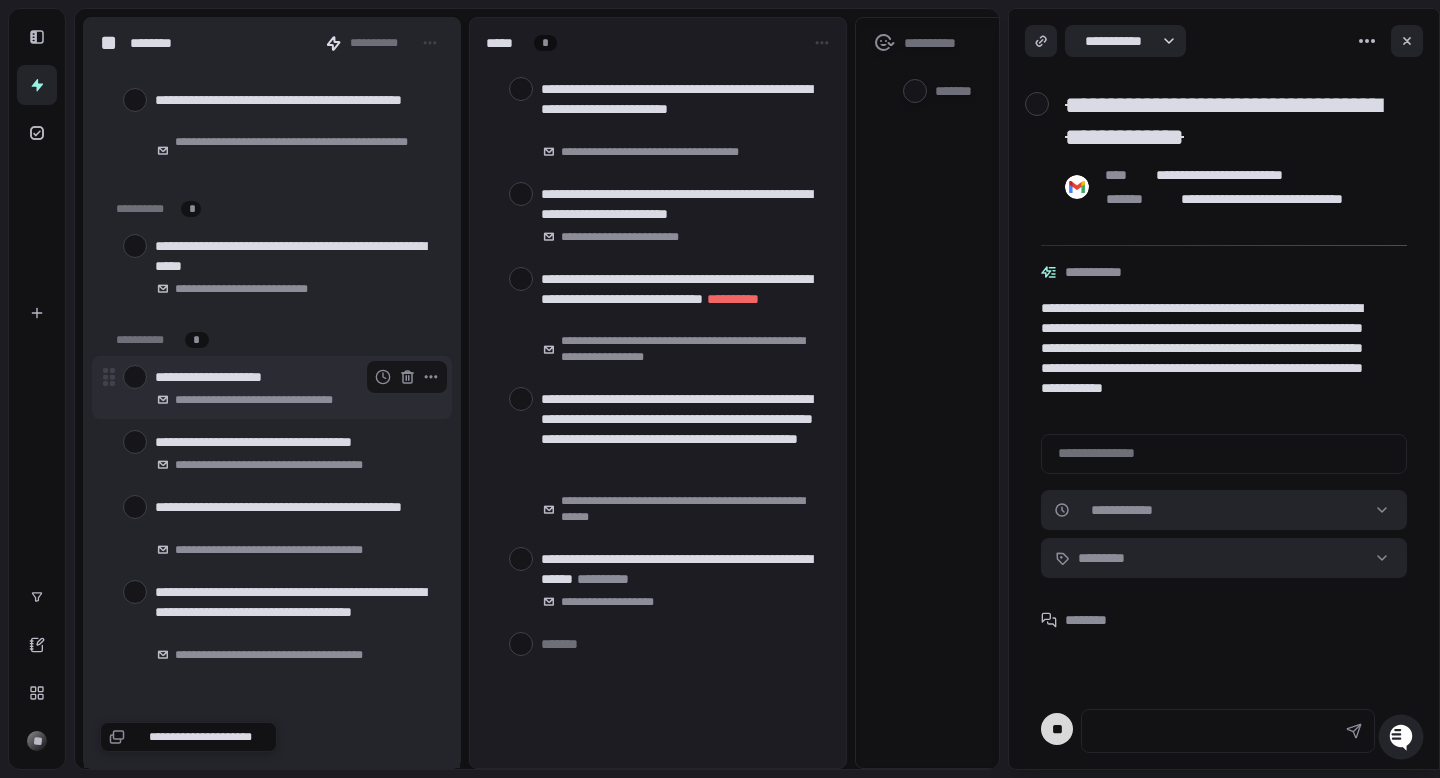 click on "**********" at bounding box center [295, 377] 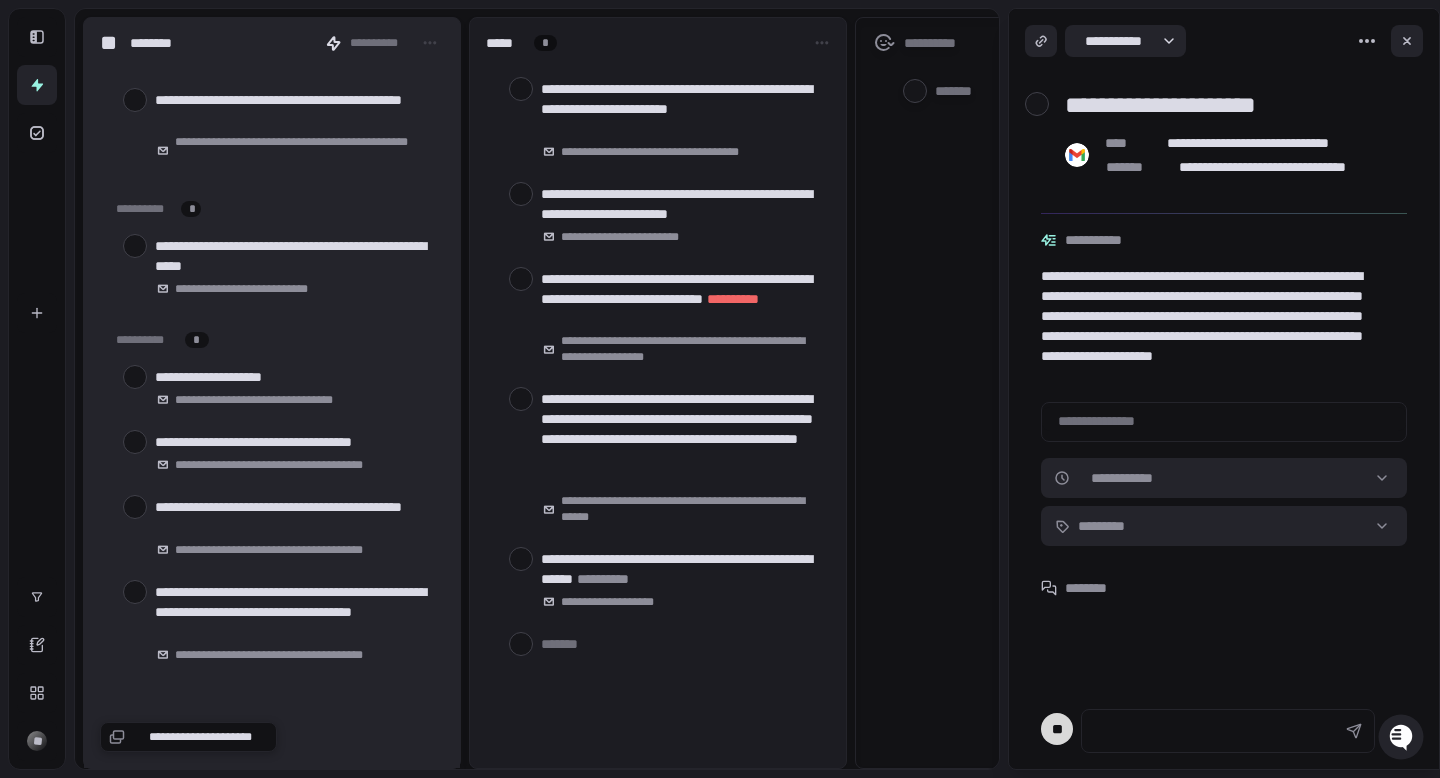 click on "**********" at bounding box center (1216, 326) 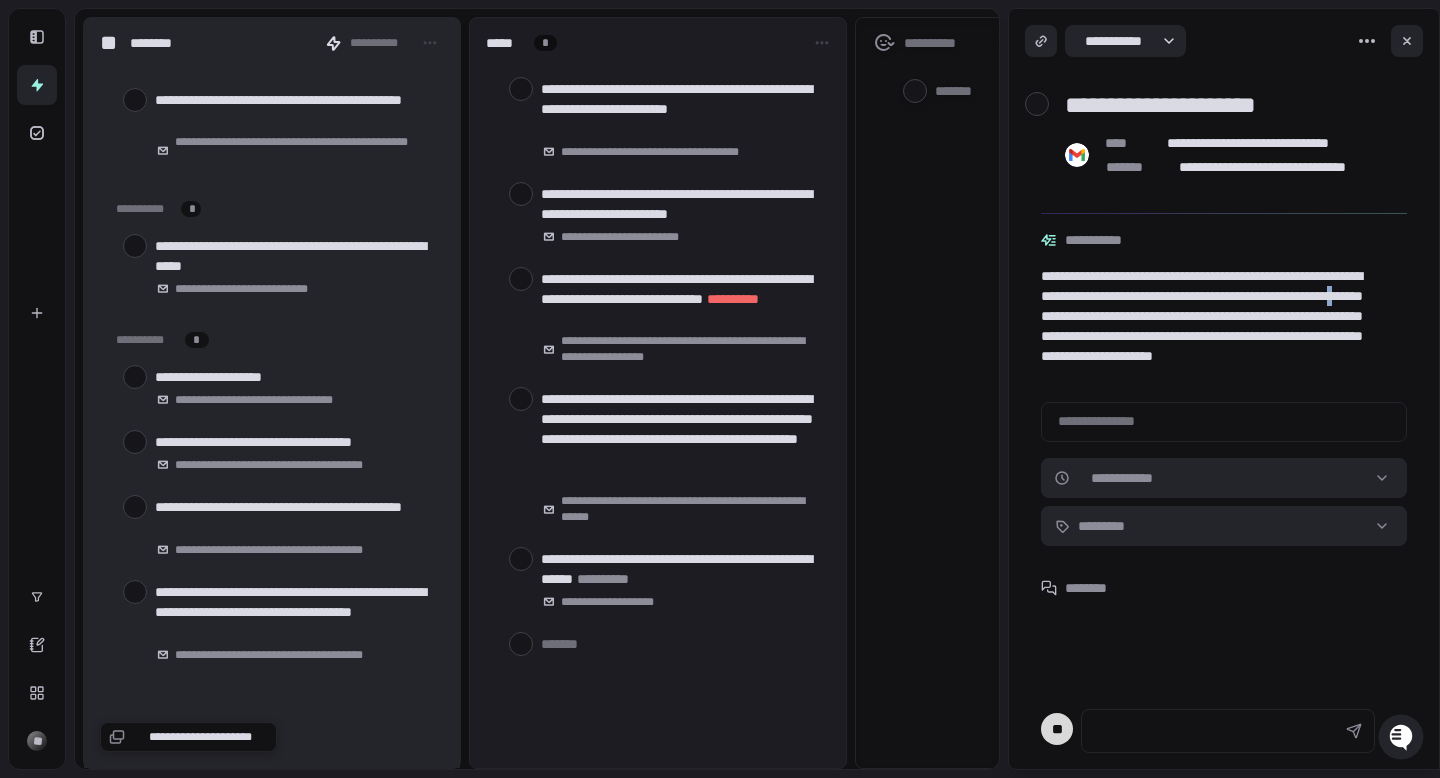 click on "**********" at bounding box center (1216, 326) 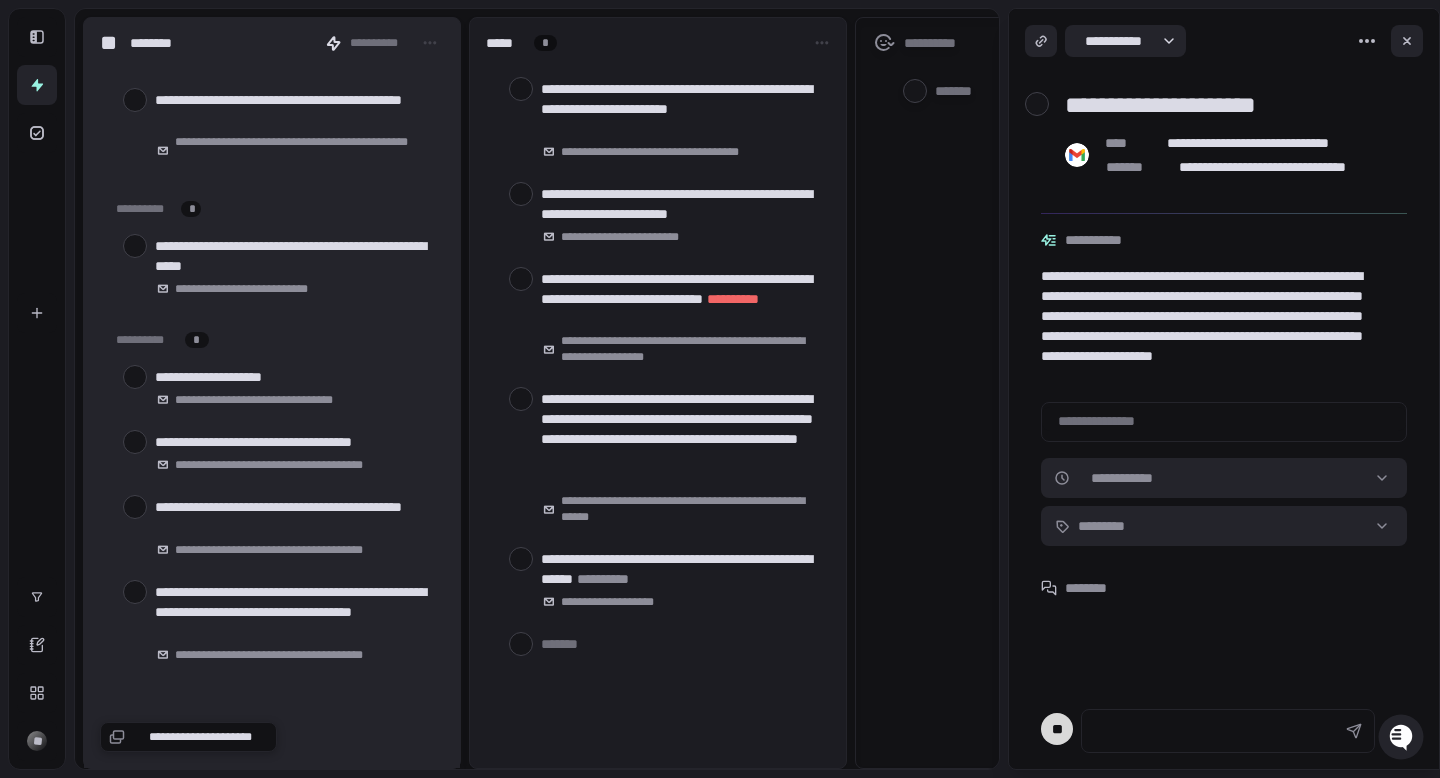 click on "**********" at bounding box center [1216, 326] 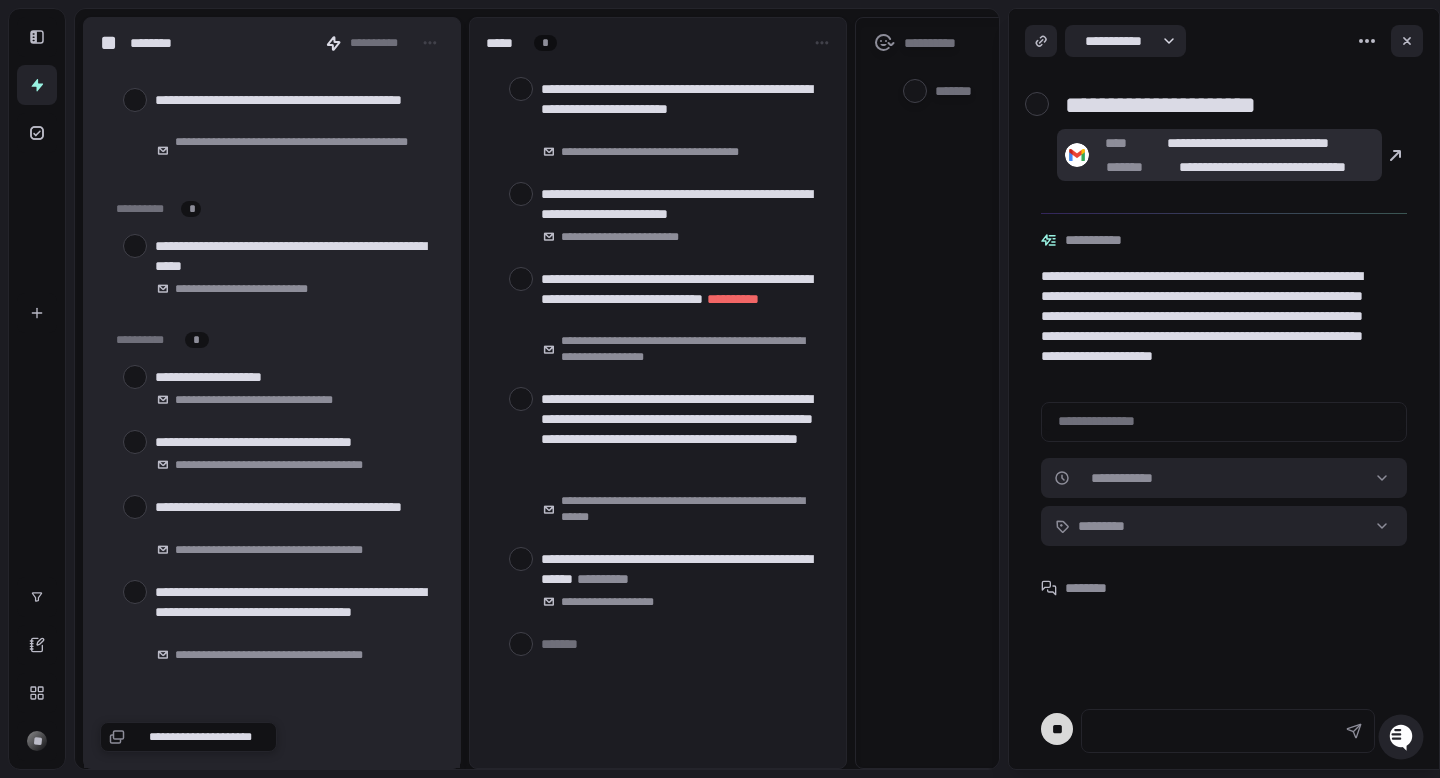 click on "**********" at bounding box center (1262, 167) 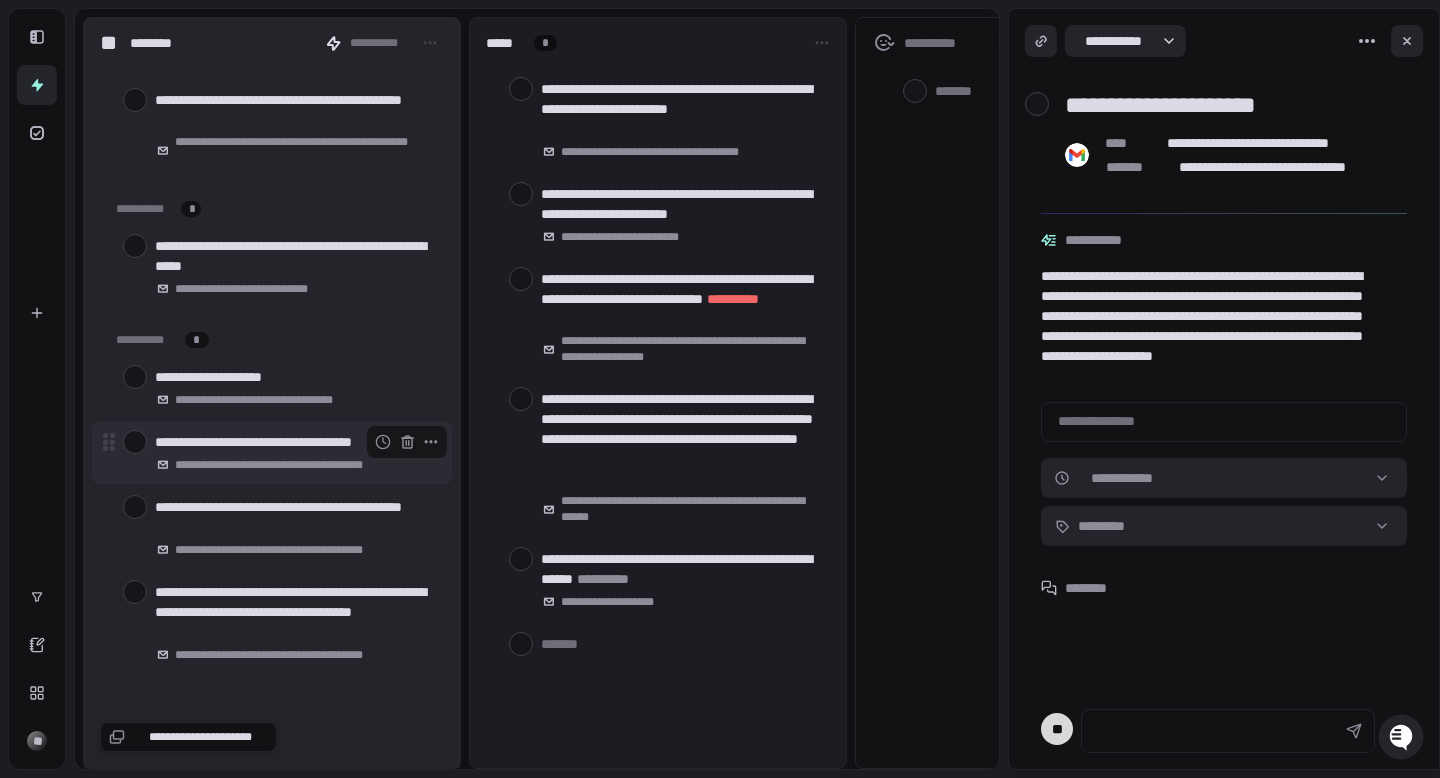 click at bounding box center (135, 442) 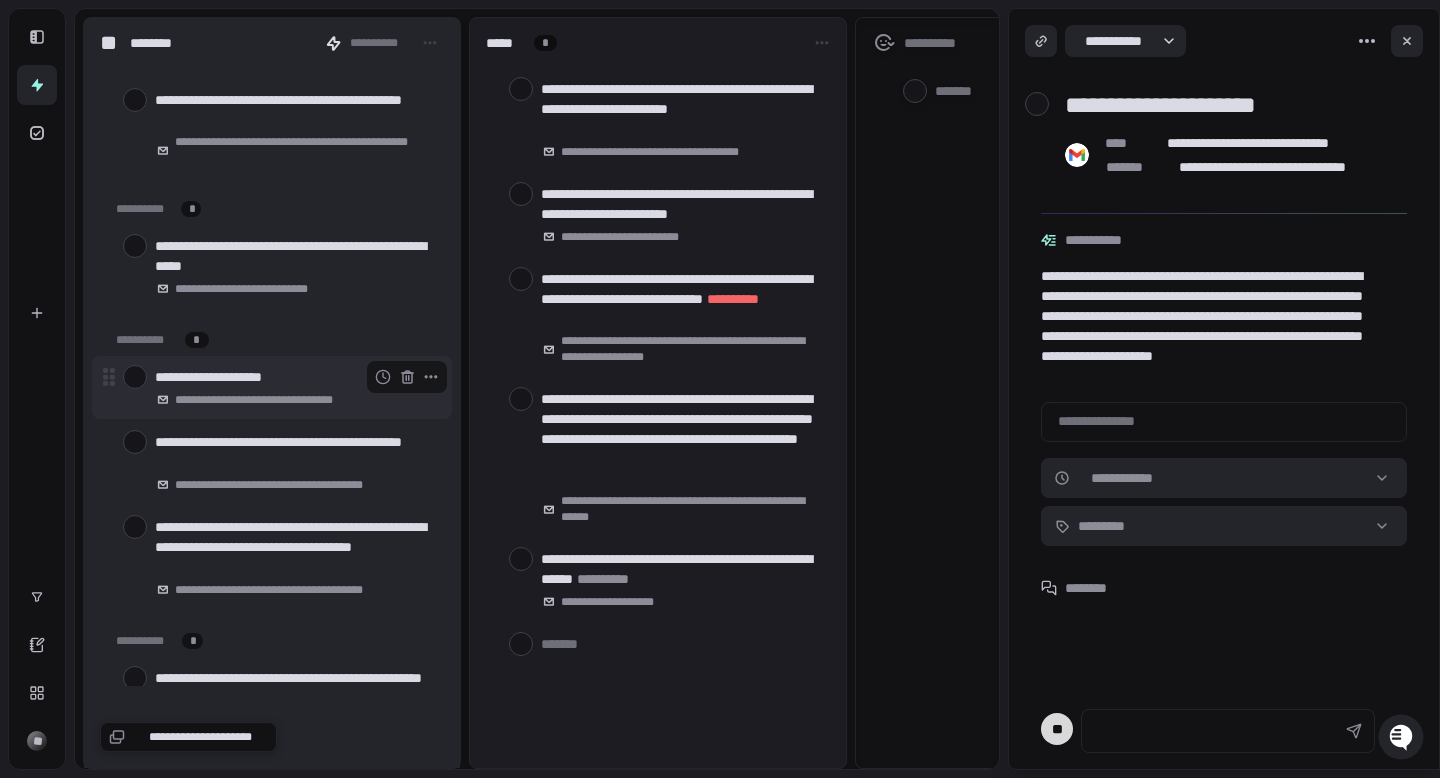 click at bounding box center (135, 377) 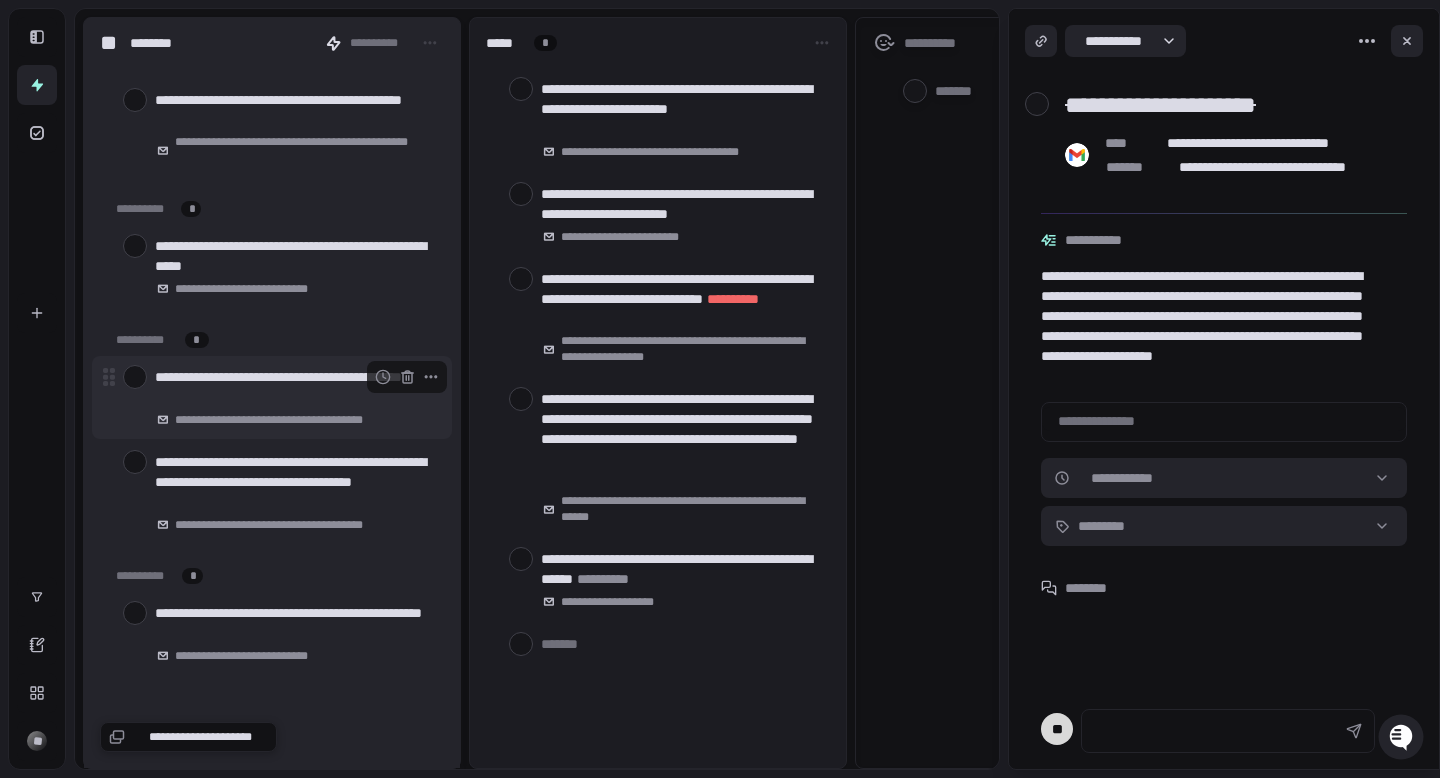 click at bounding box center (135, 377) 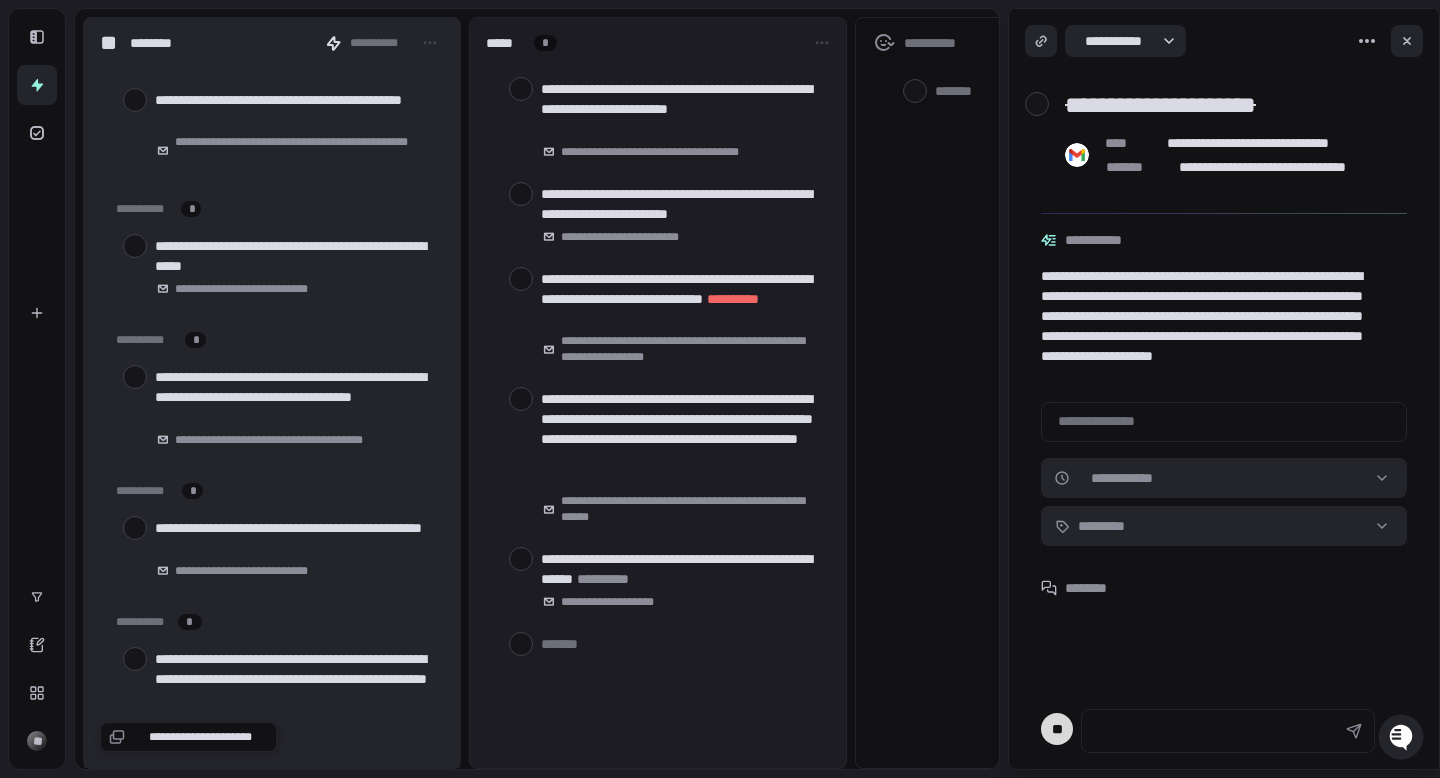 click at bounding box center (135, 377) 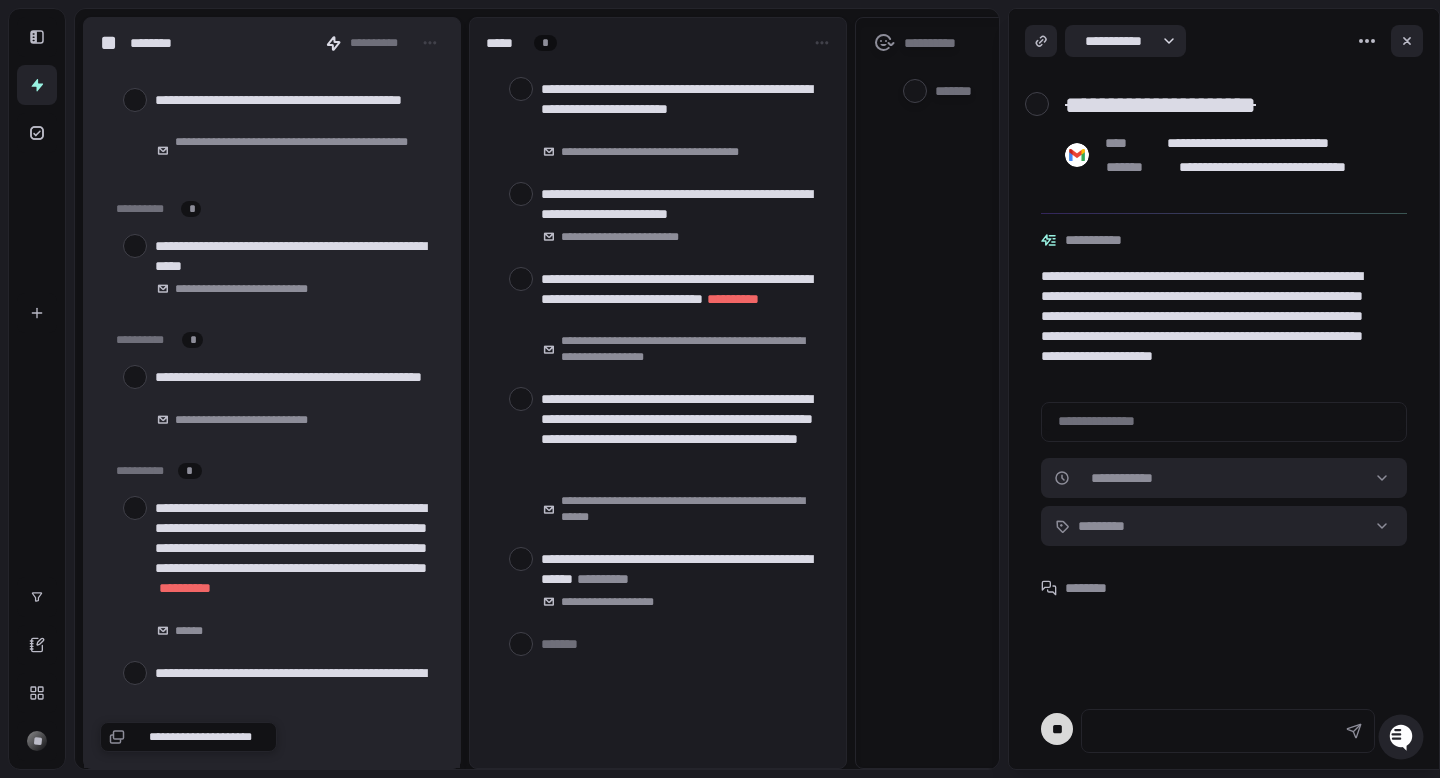 click at bounding box center [135, 377] 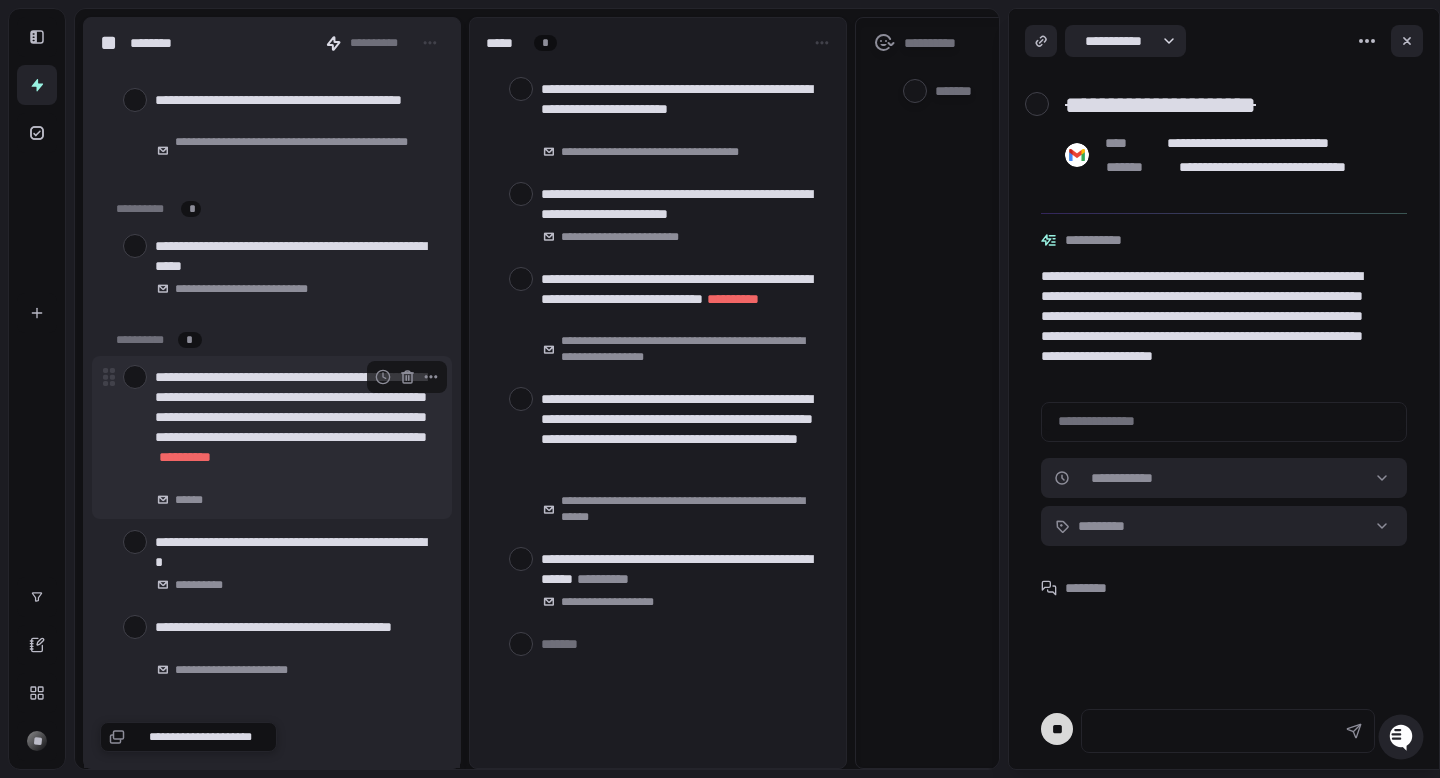 click at bounding box center (135, 377) 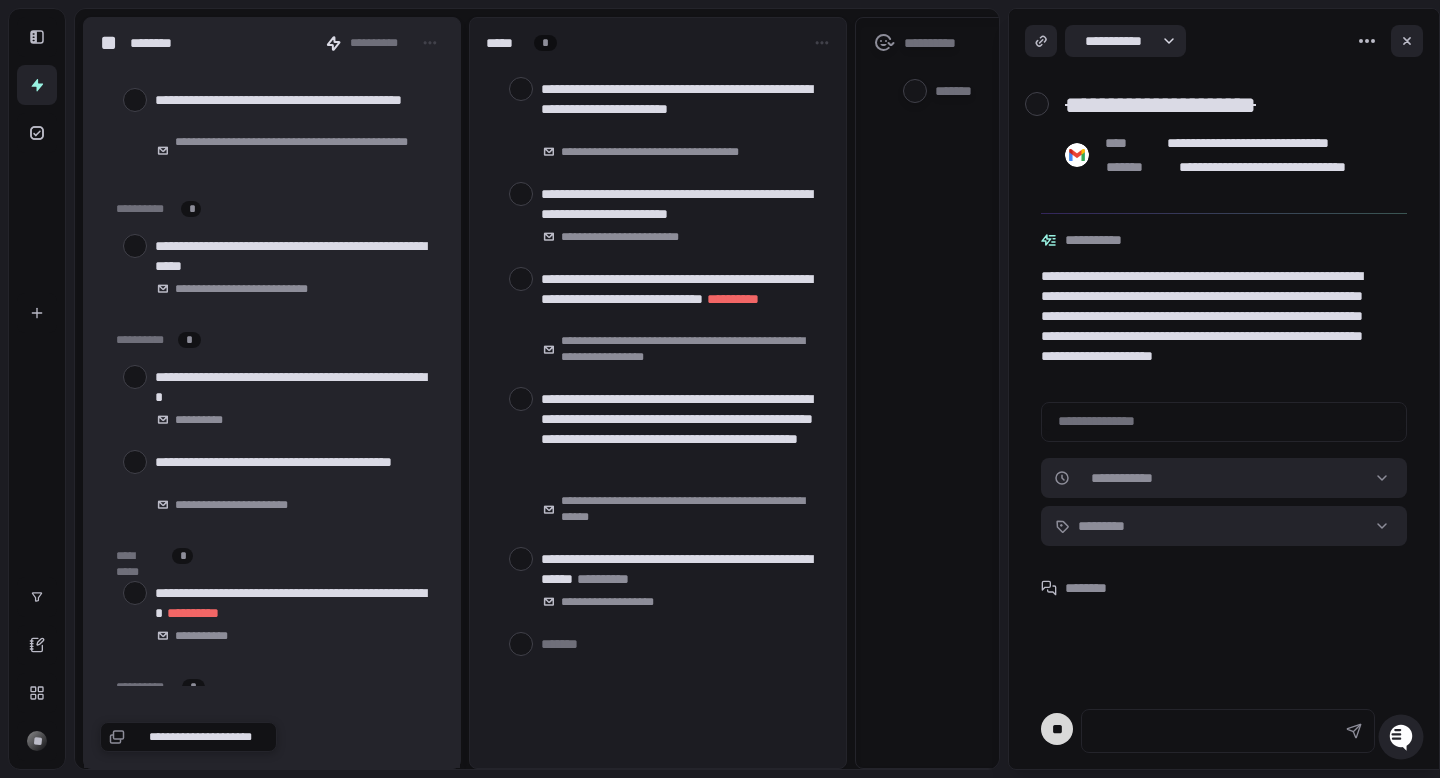 click at bounding box center [135, 377] 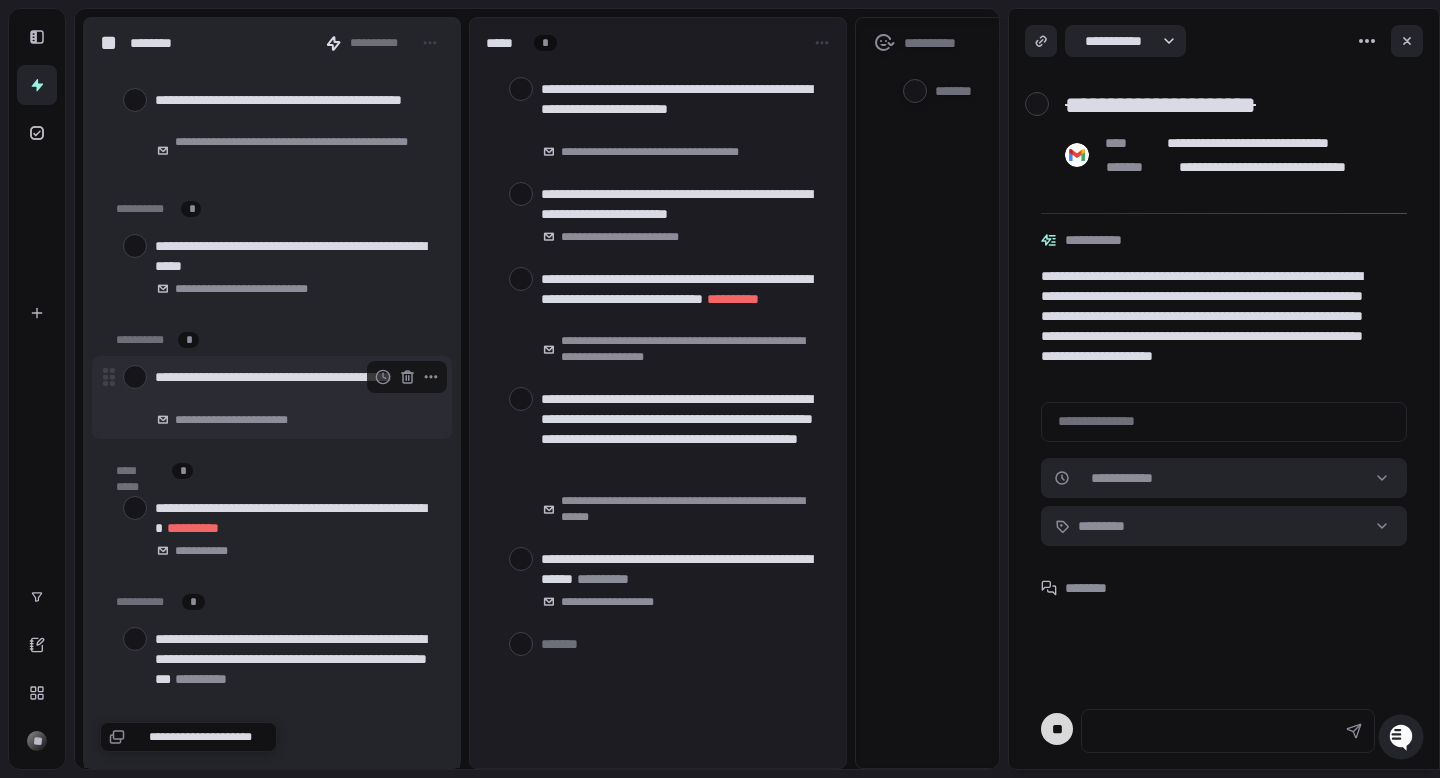 click at bounding box center [135, 377] 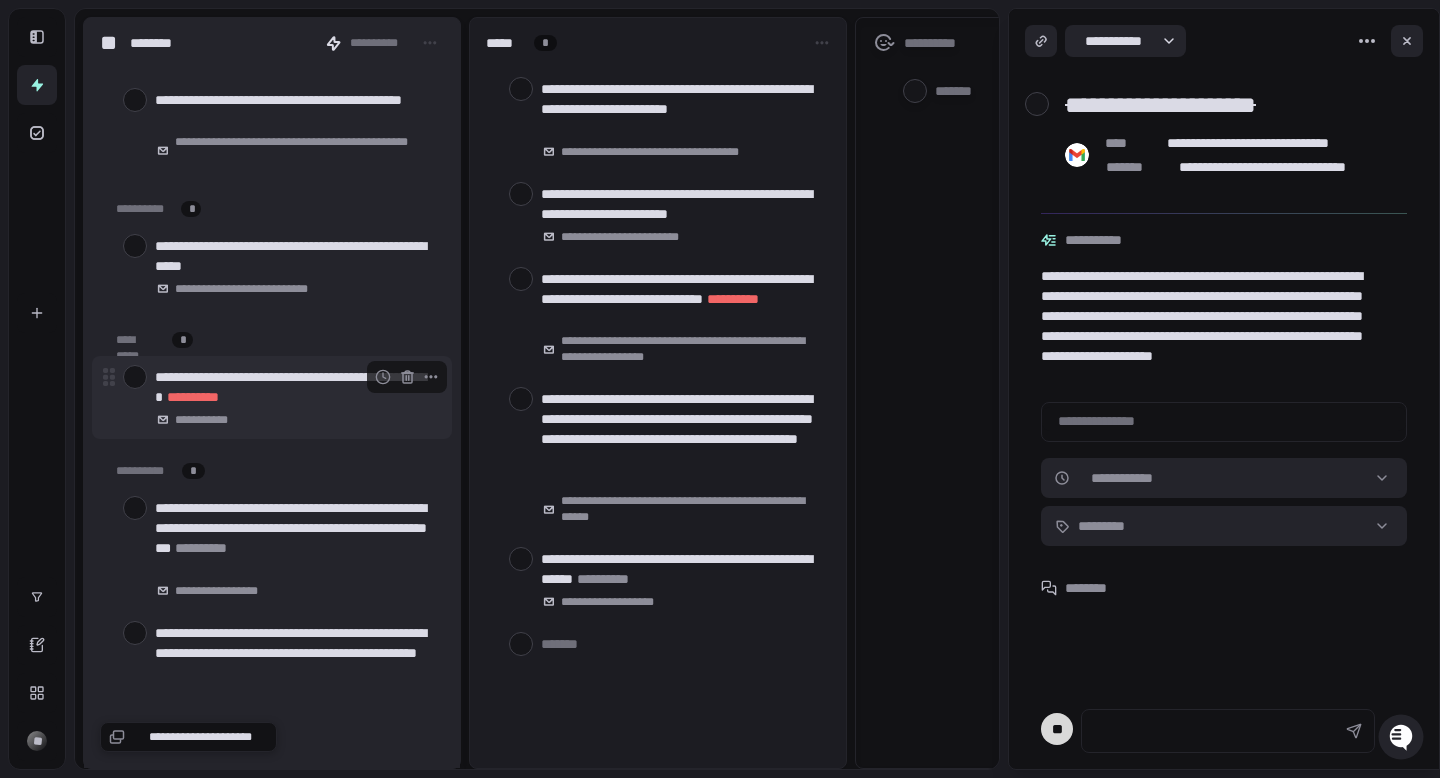 click at bounding box center (135, 377) 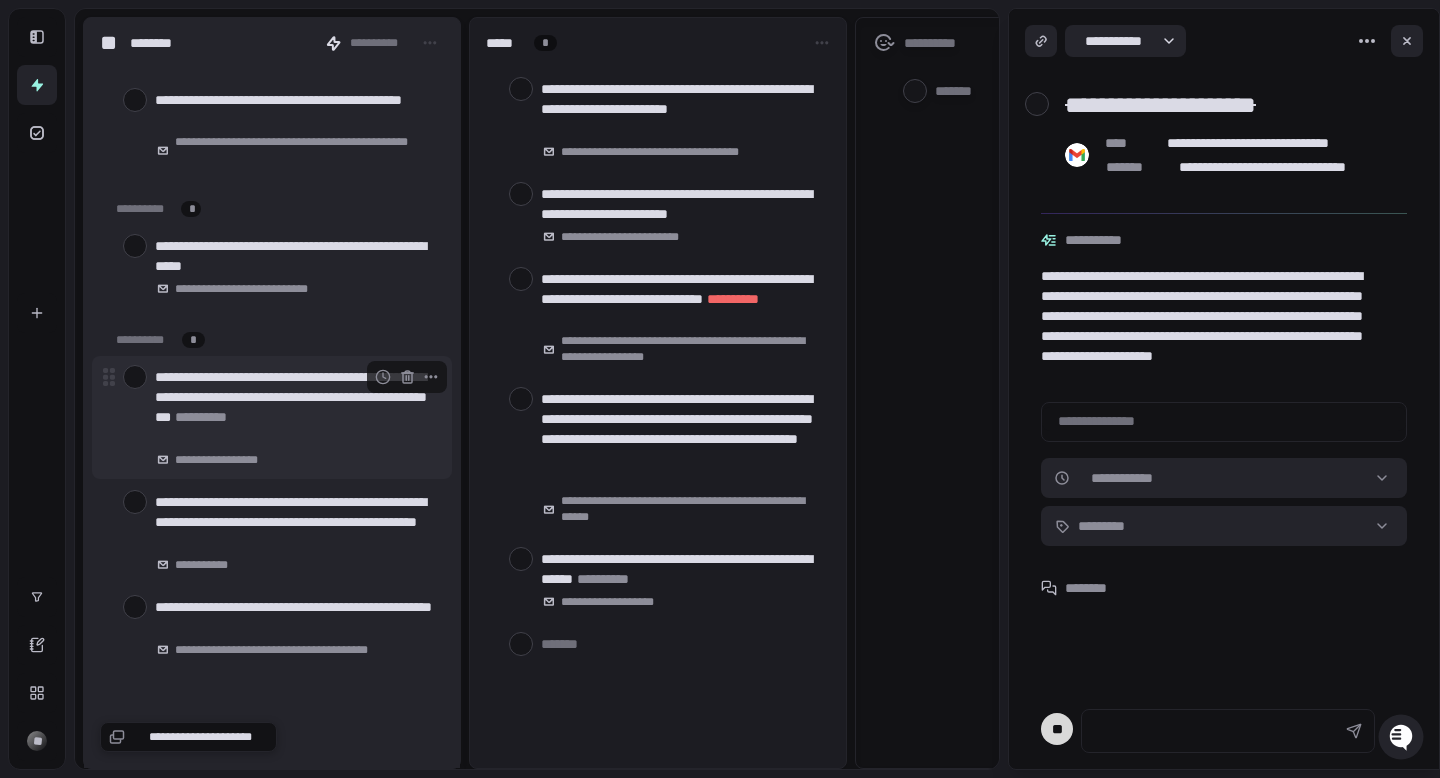 click at bounding box center [135, 377] 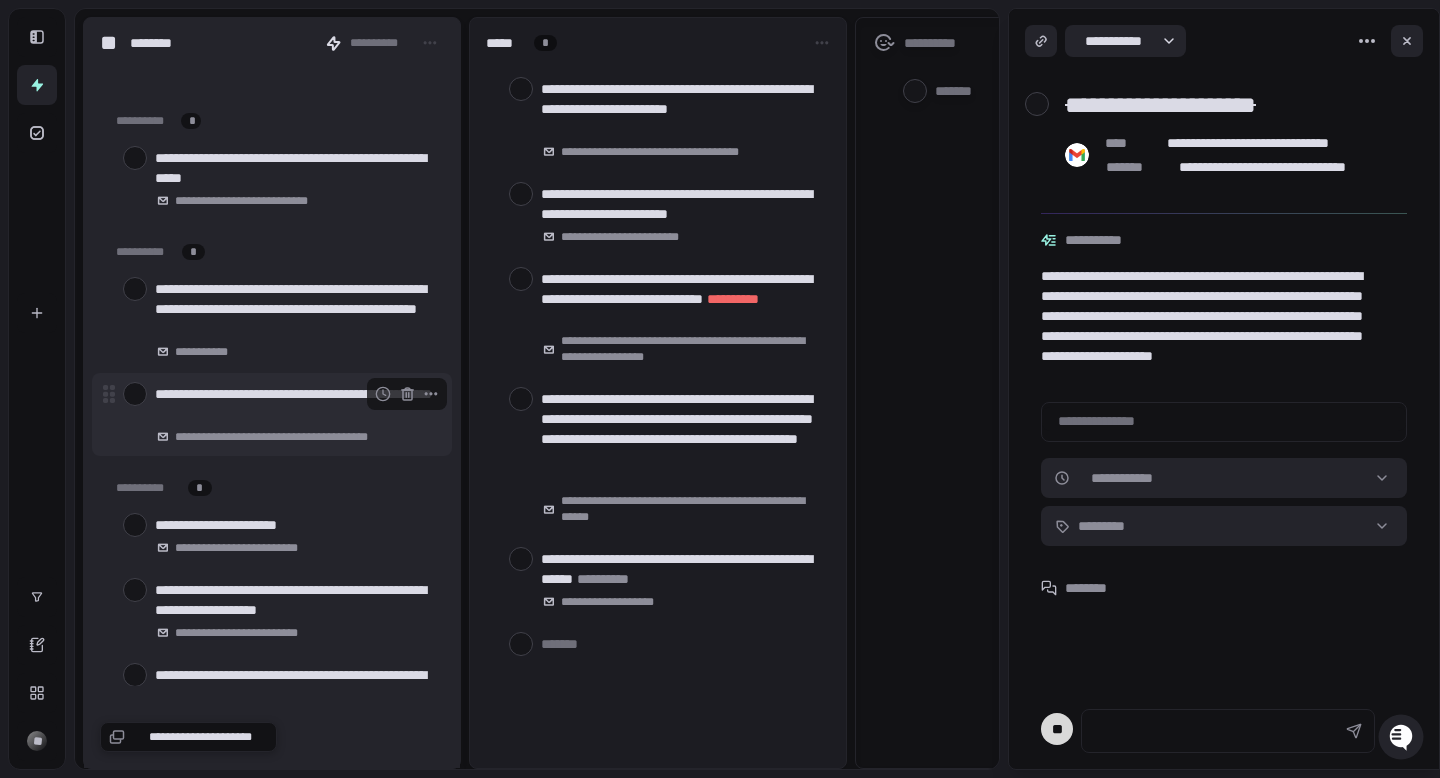 scroll, scrollTop: 2319, scrollLeft: 0, axis: vertical 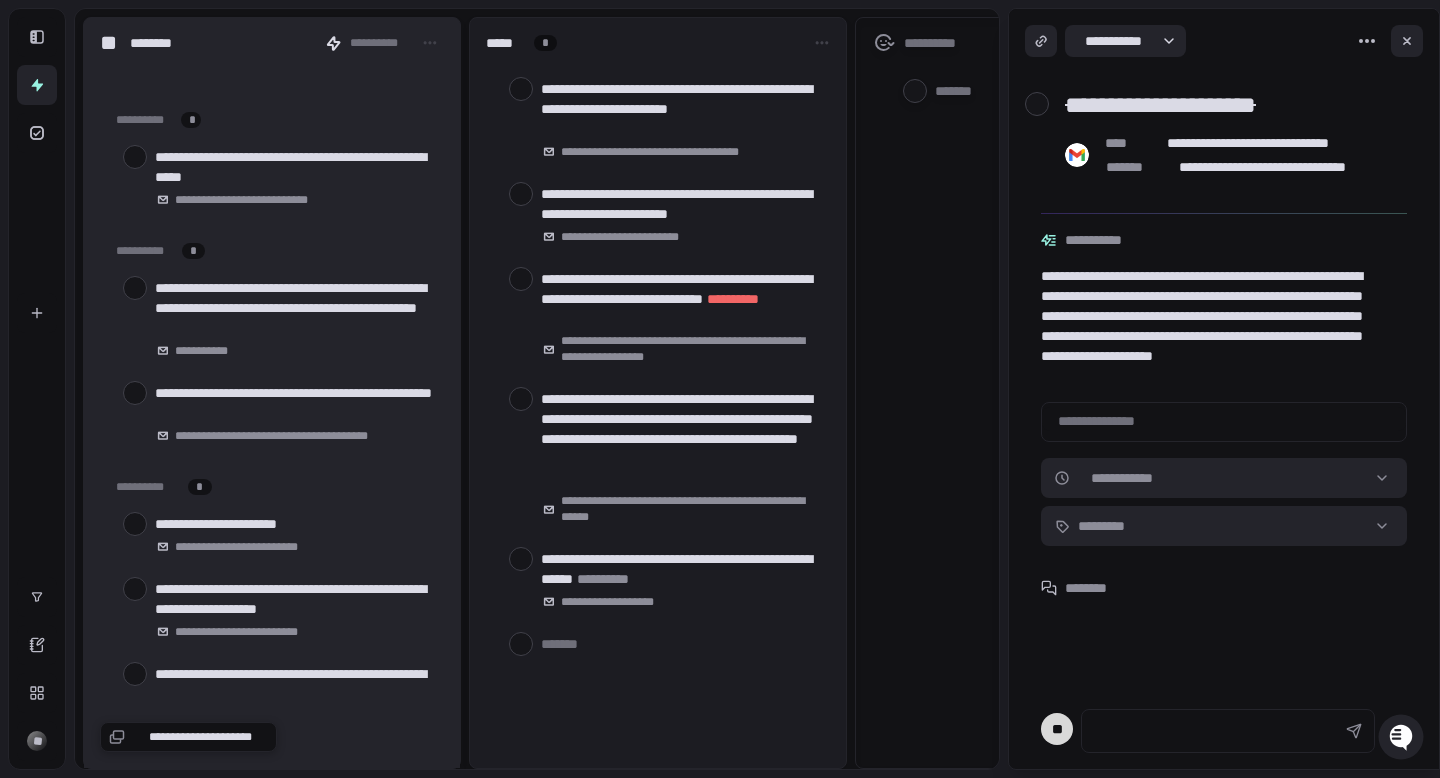 type on "*" 